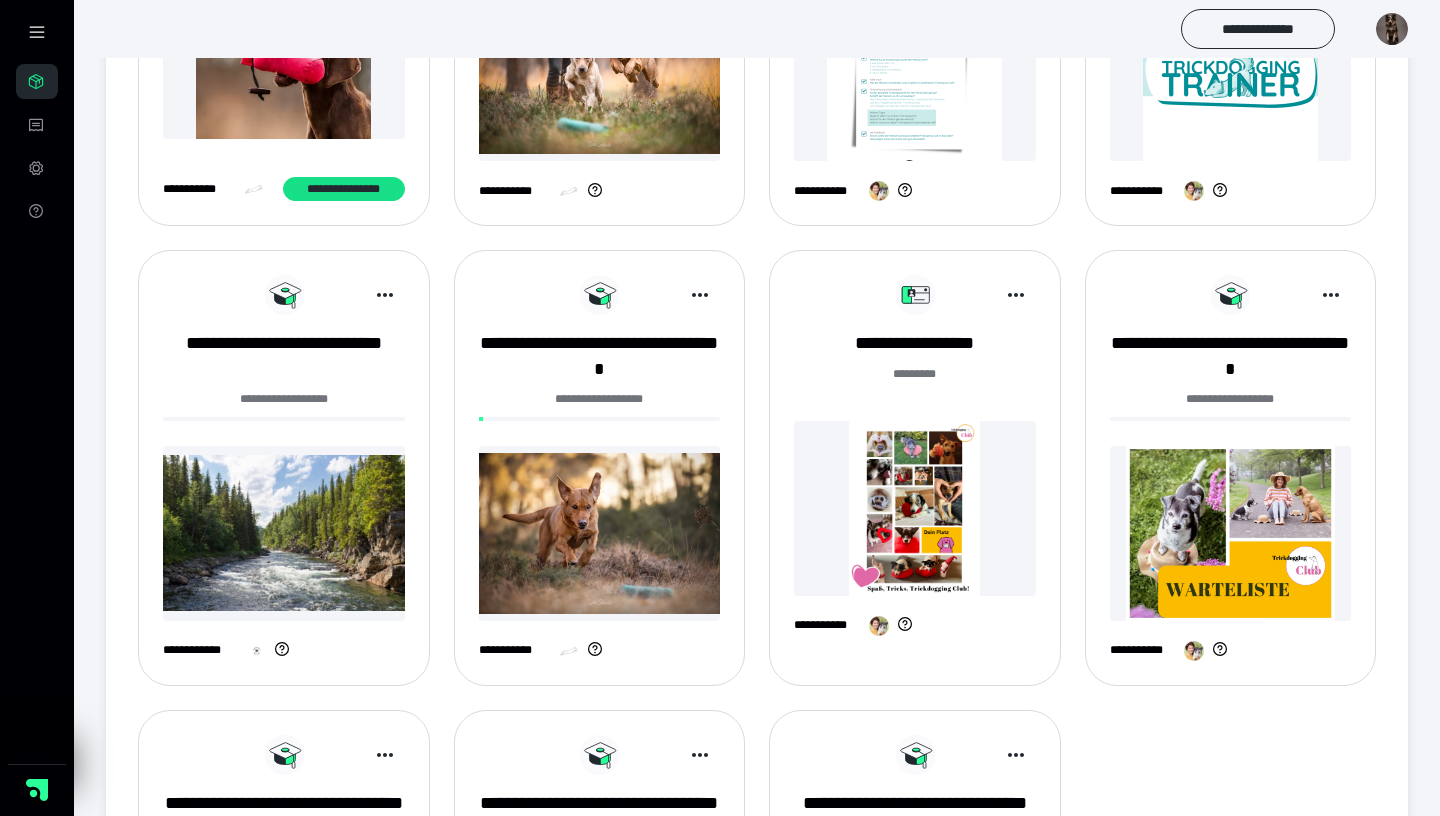 scroll, scrollTop: 531, scrollLeft: 0, axis: vertical 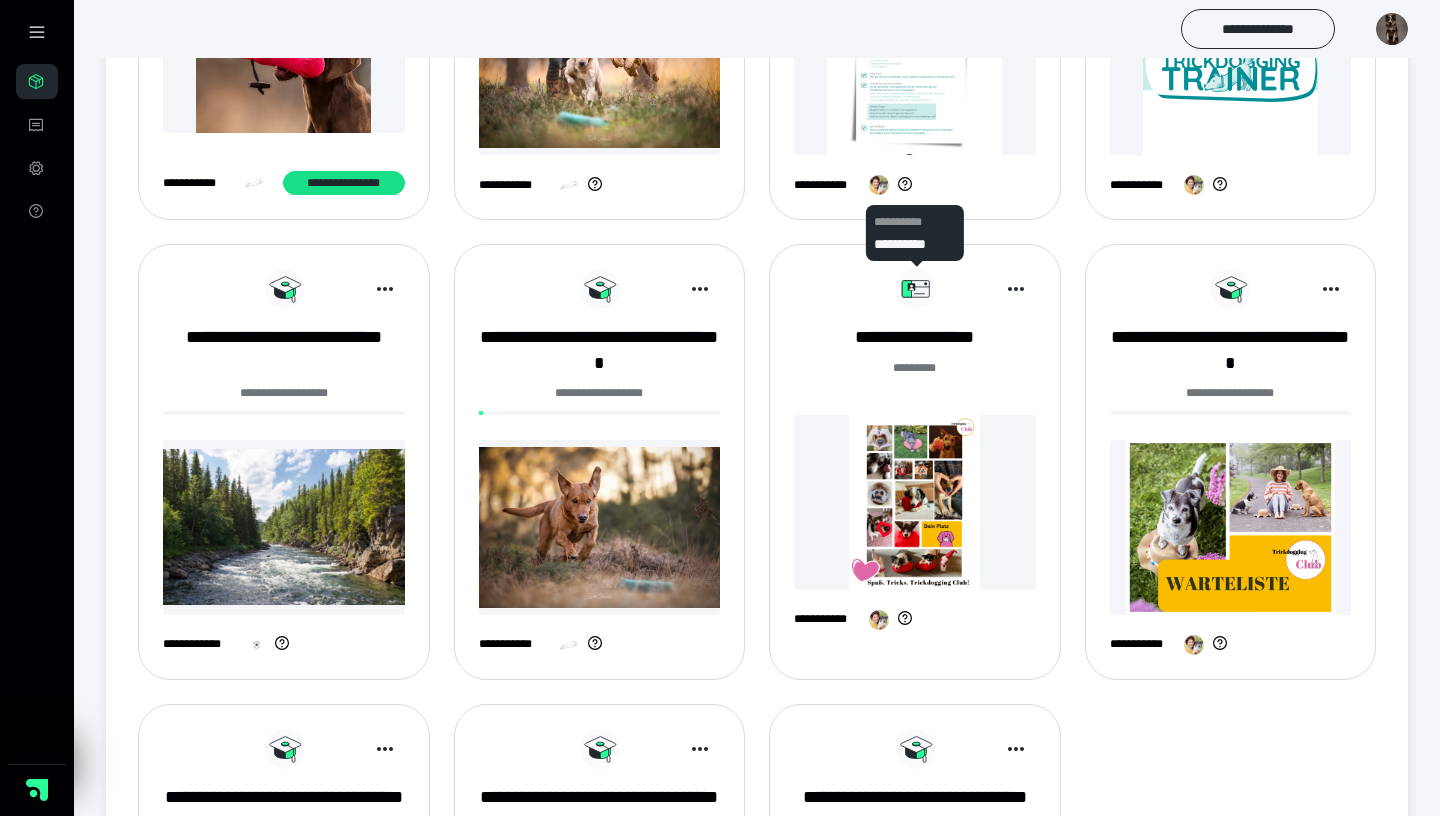 click 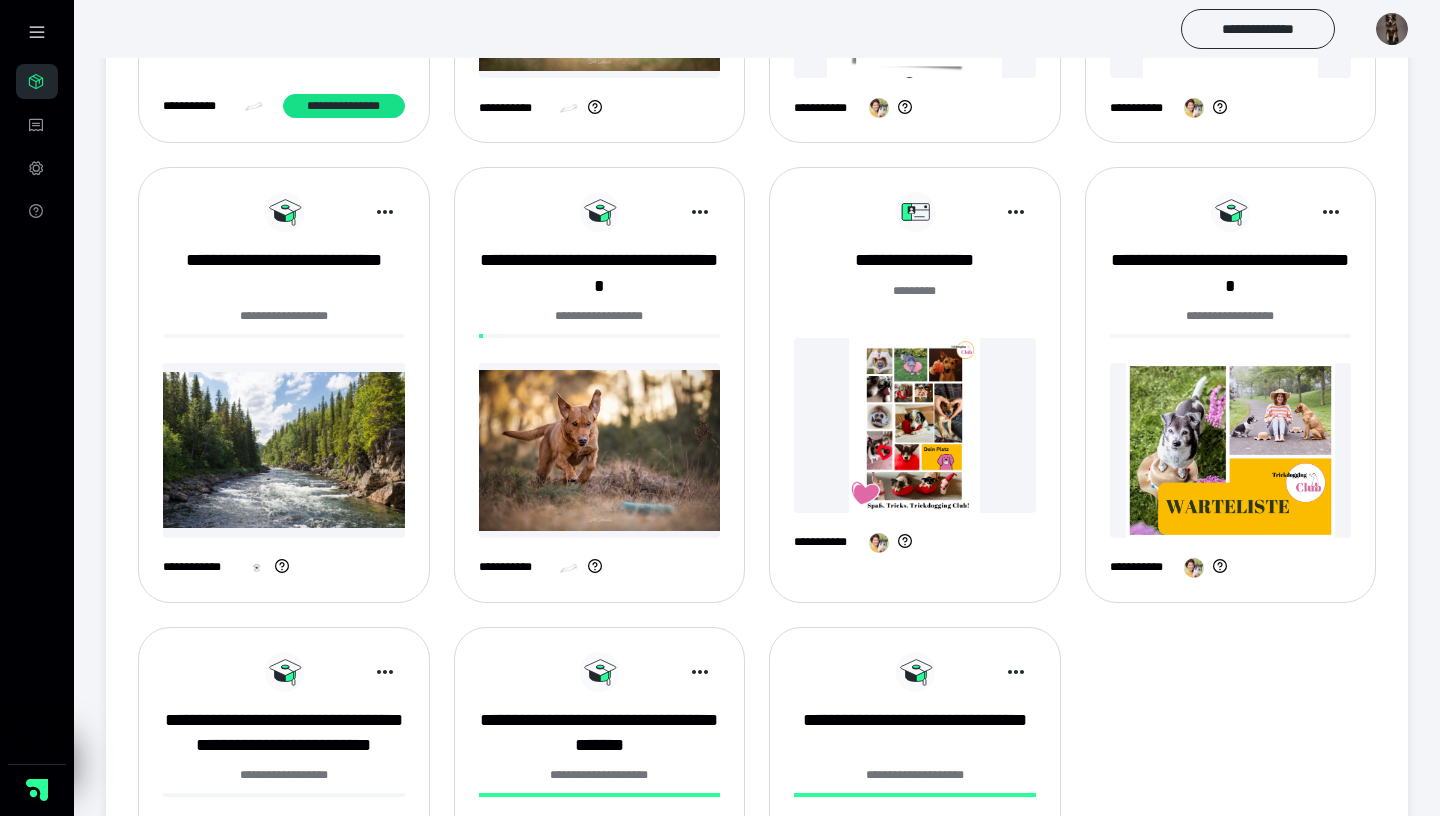 scroll, scrollTop: 612, scrollLeft: 0, axis: vertical 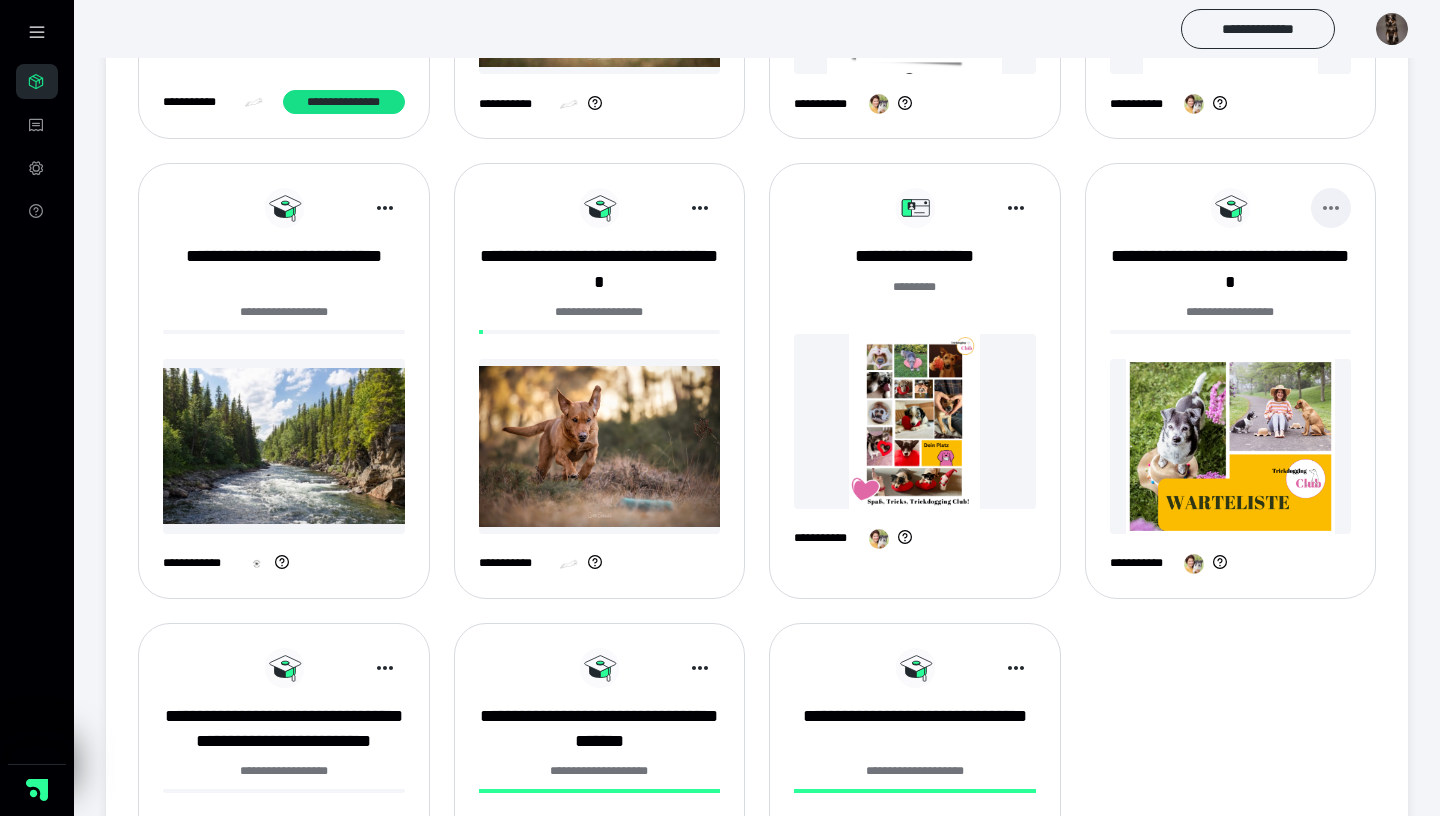 click 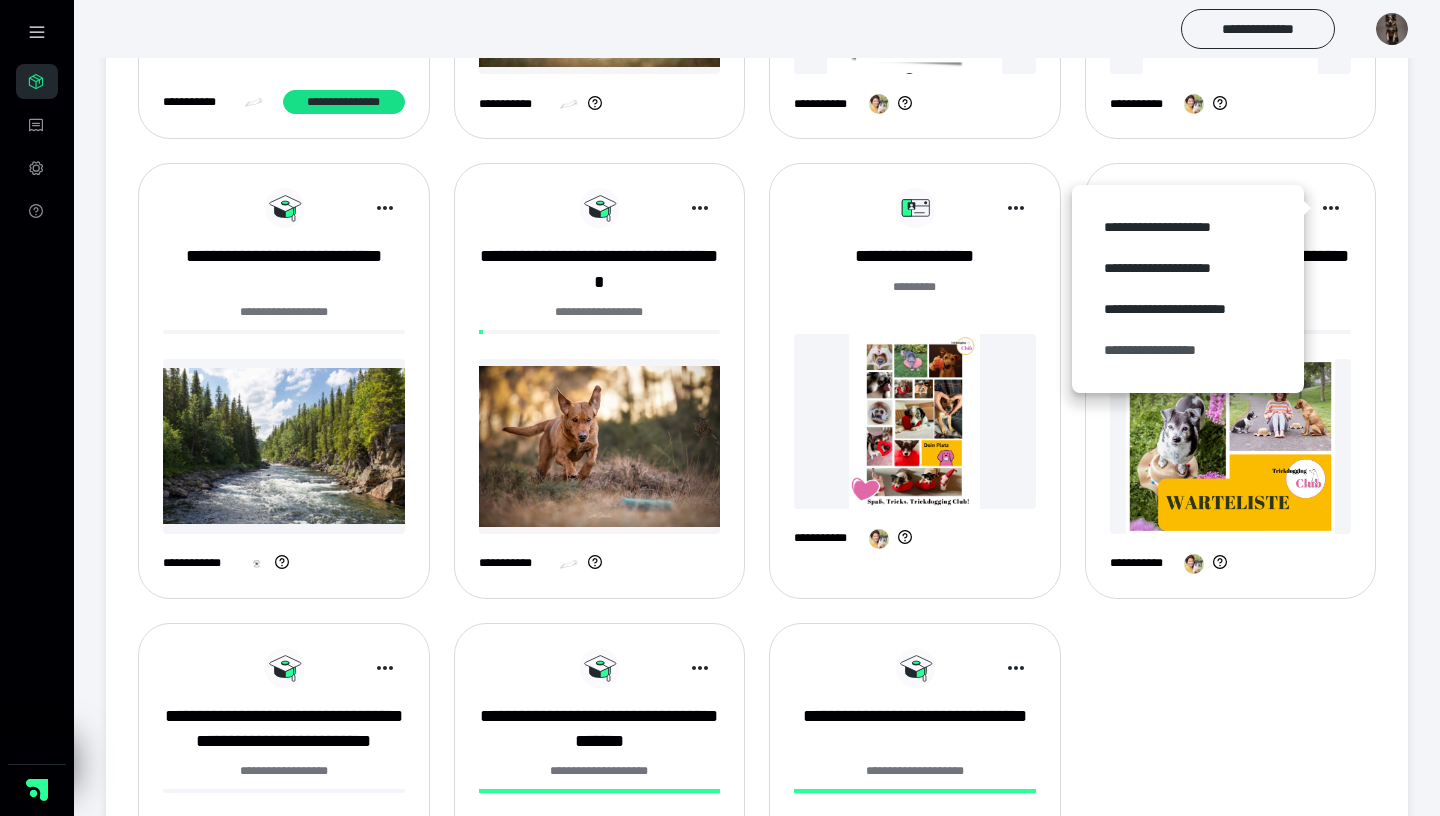 click on "**********" at bounding box center (1188, 350) 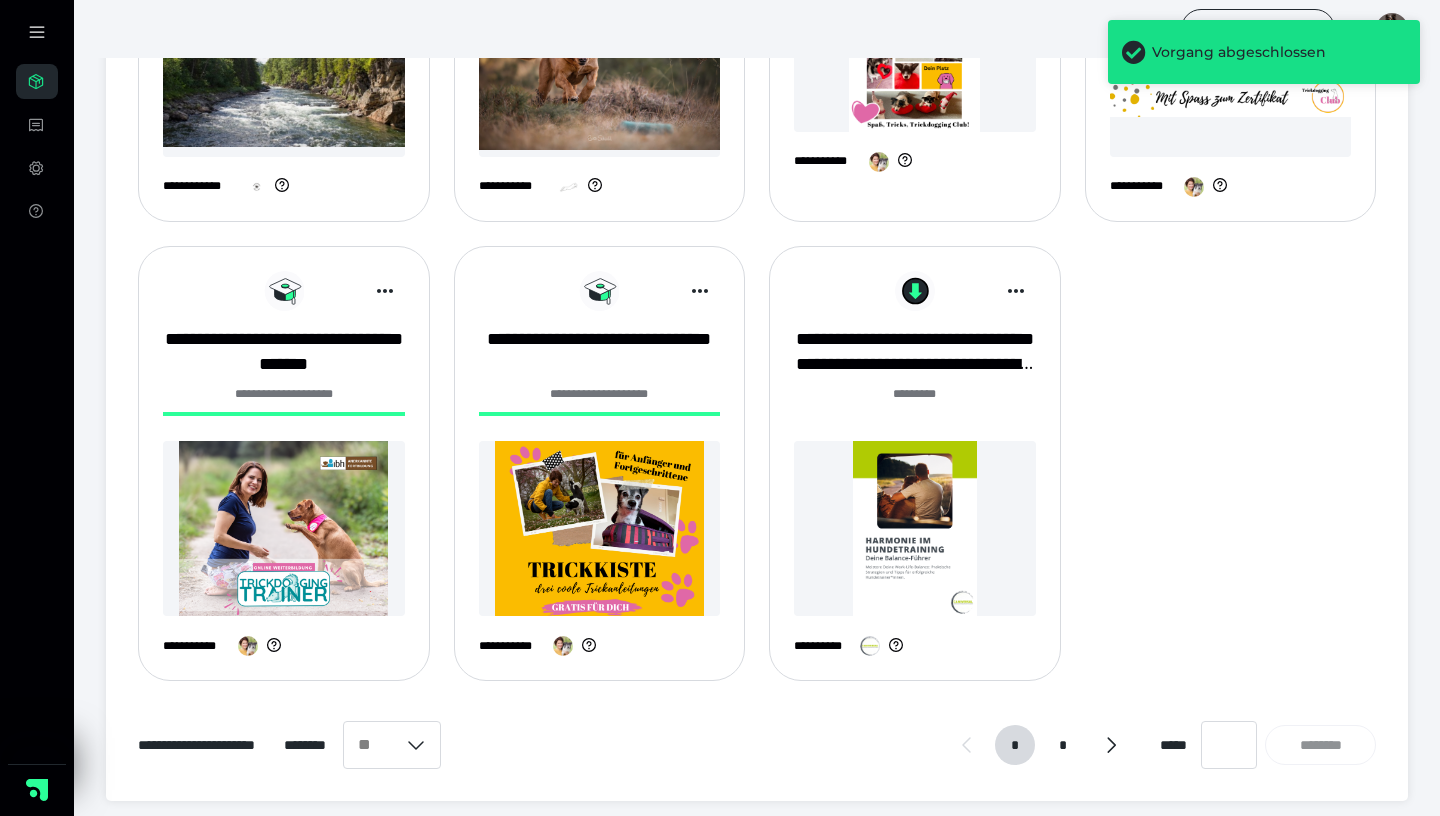 scroll, scrollTop: 998, scrollLeft: 0, axis: vertical 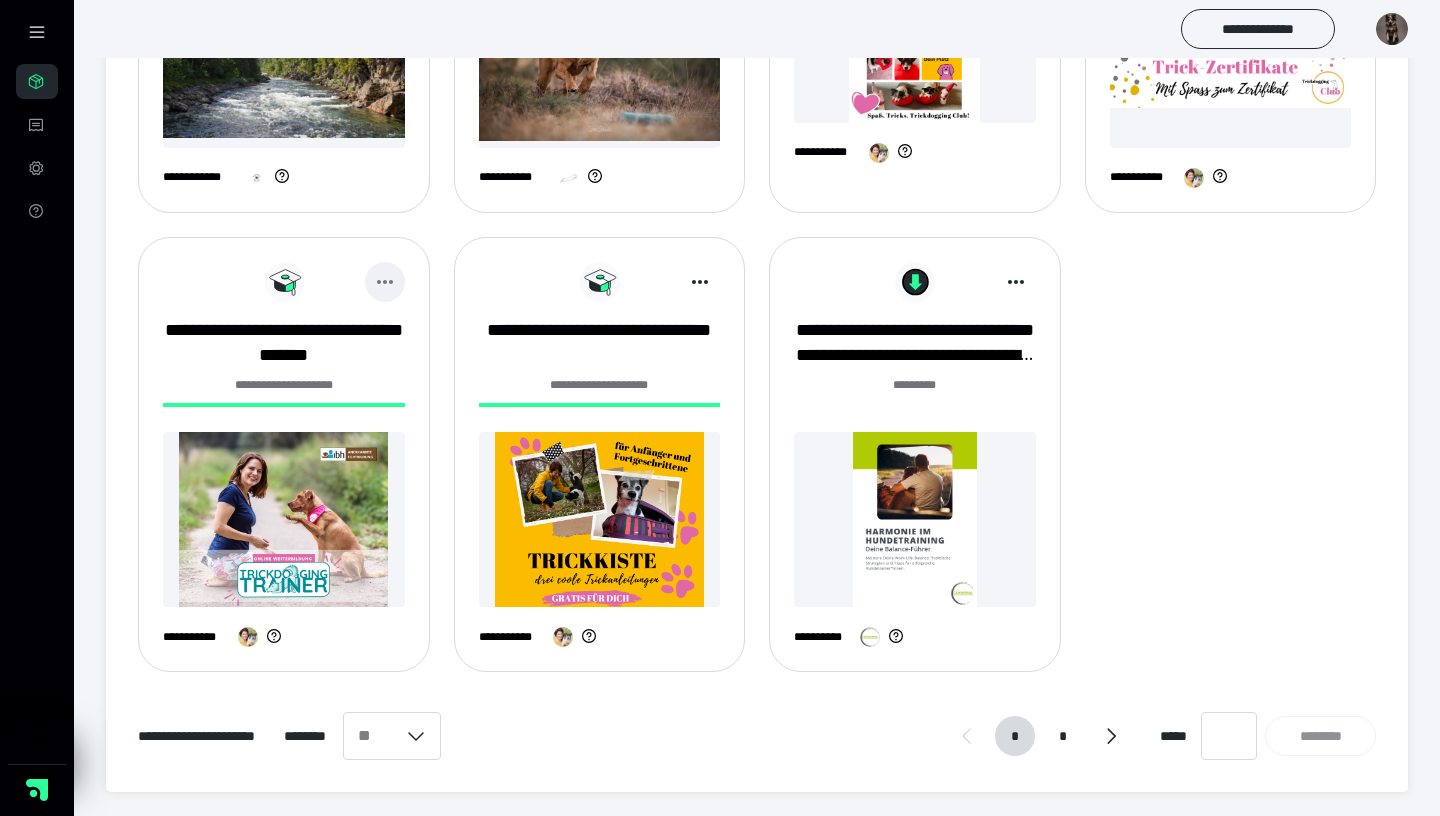 click 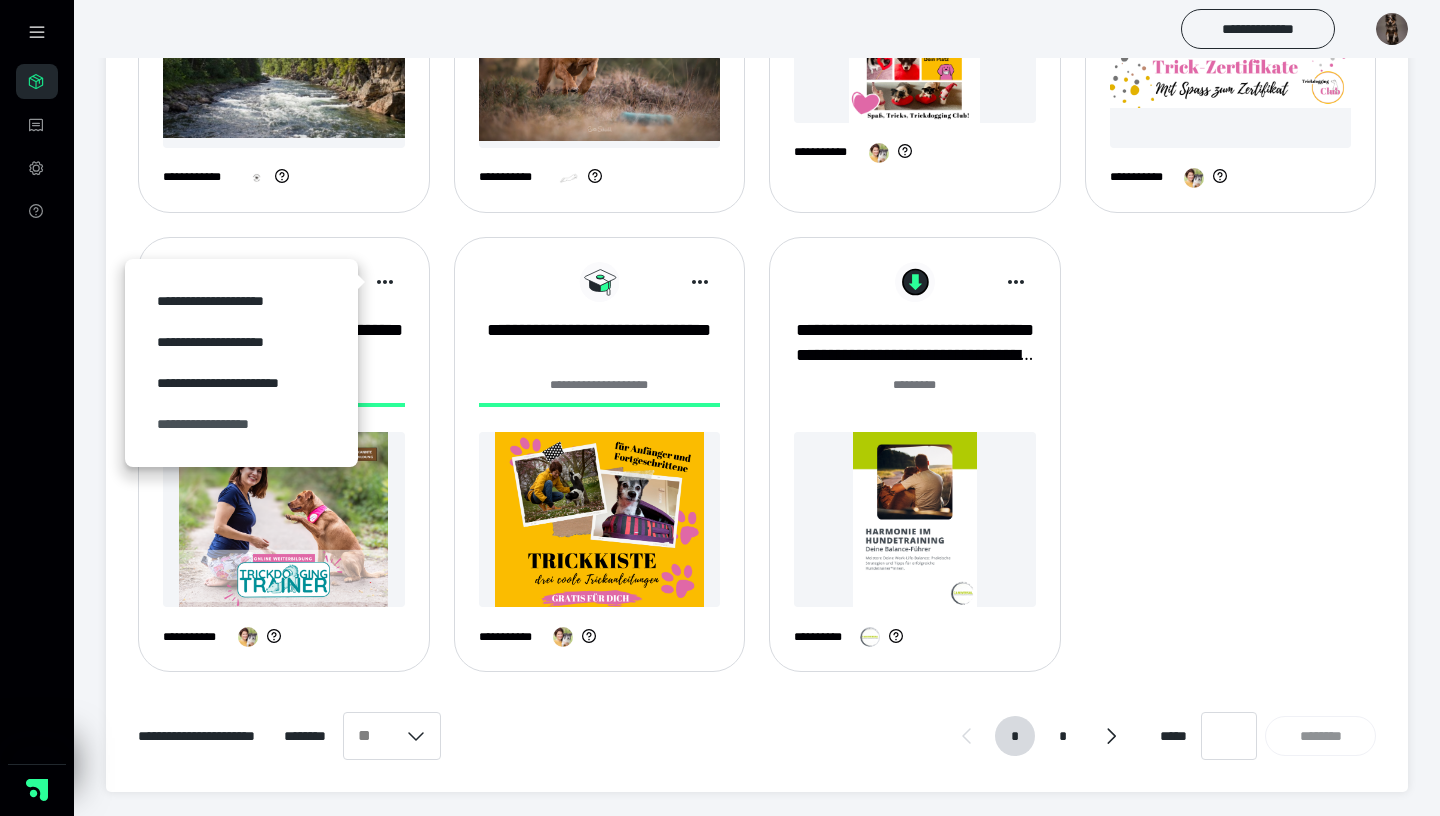 click on "**********" at bounding box center (241, 424) 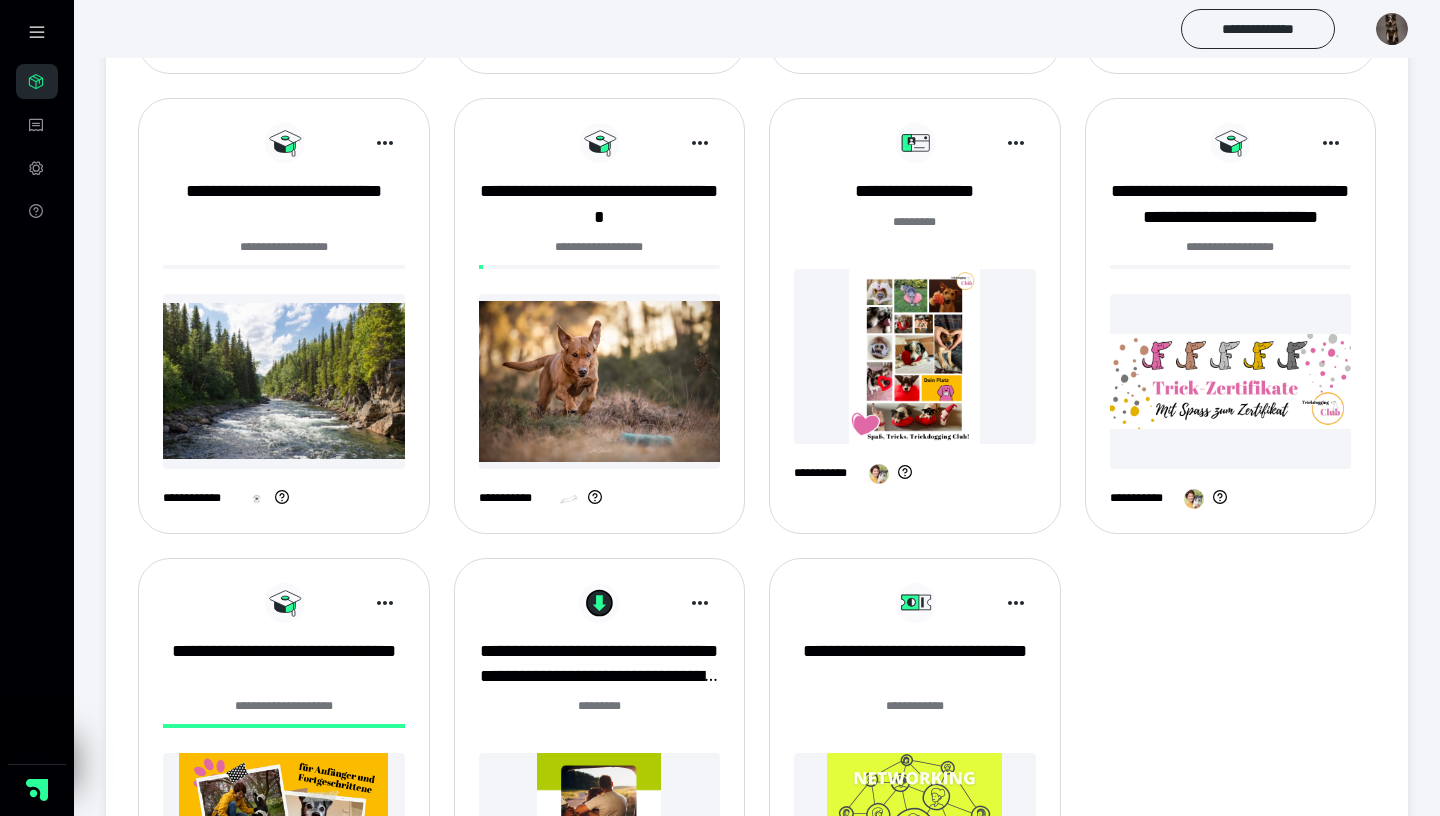scroll, scrollTop: 678, scrollLeft: 0, axis: vertical 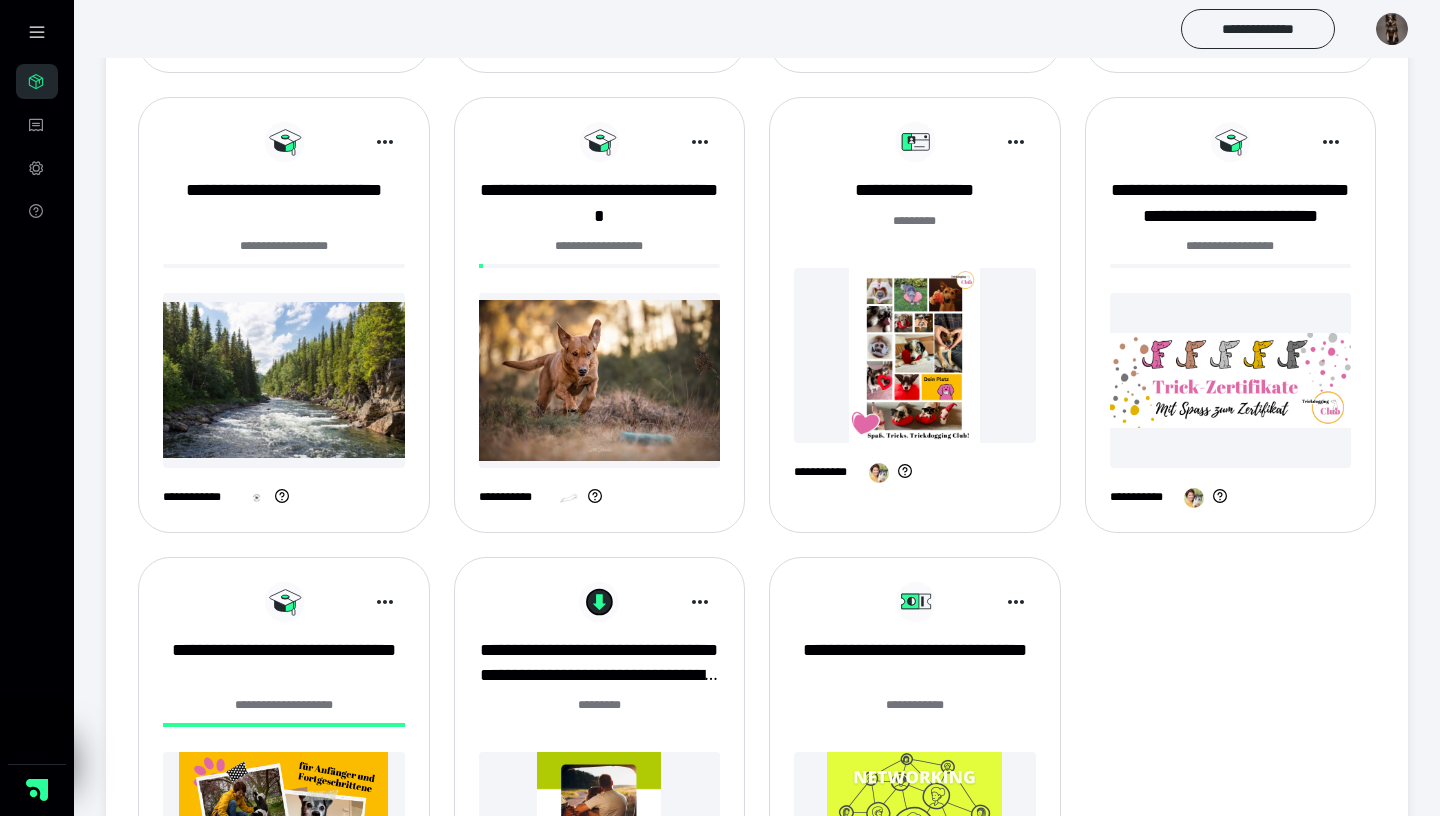 click at bounding box center [915, 355] 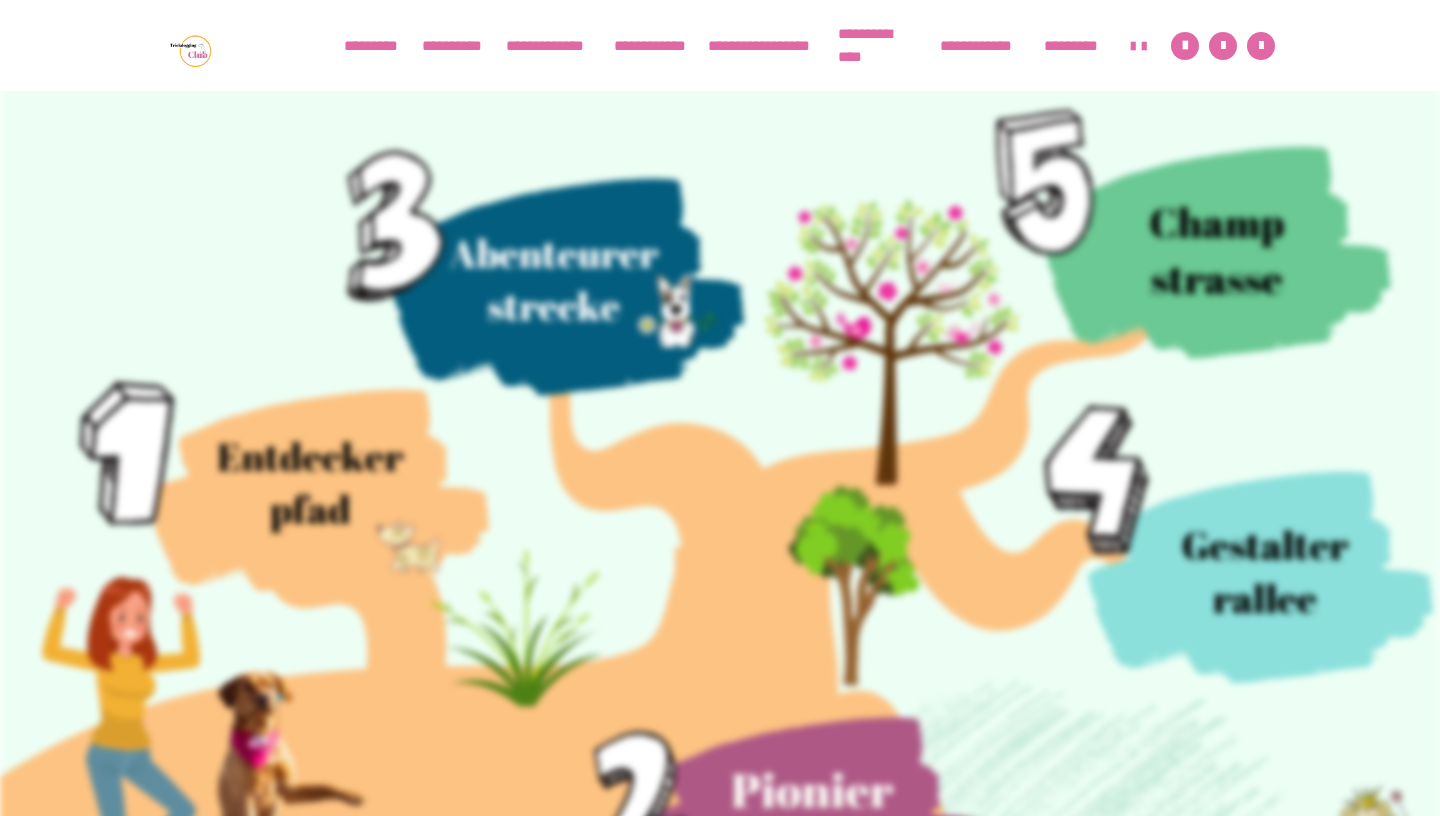 scroll, scrollTop: 19, scrollLeft: 0, axis: vertical 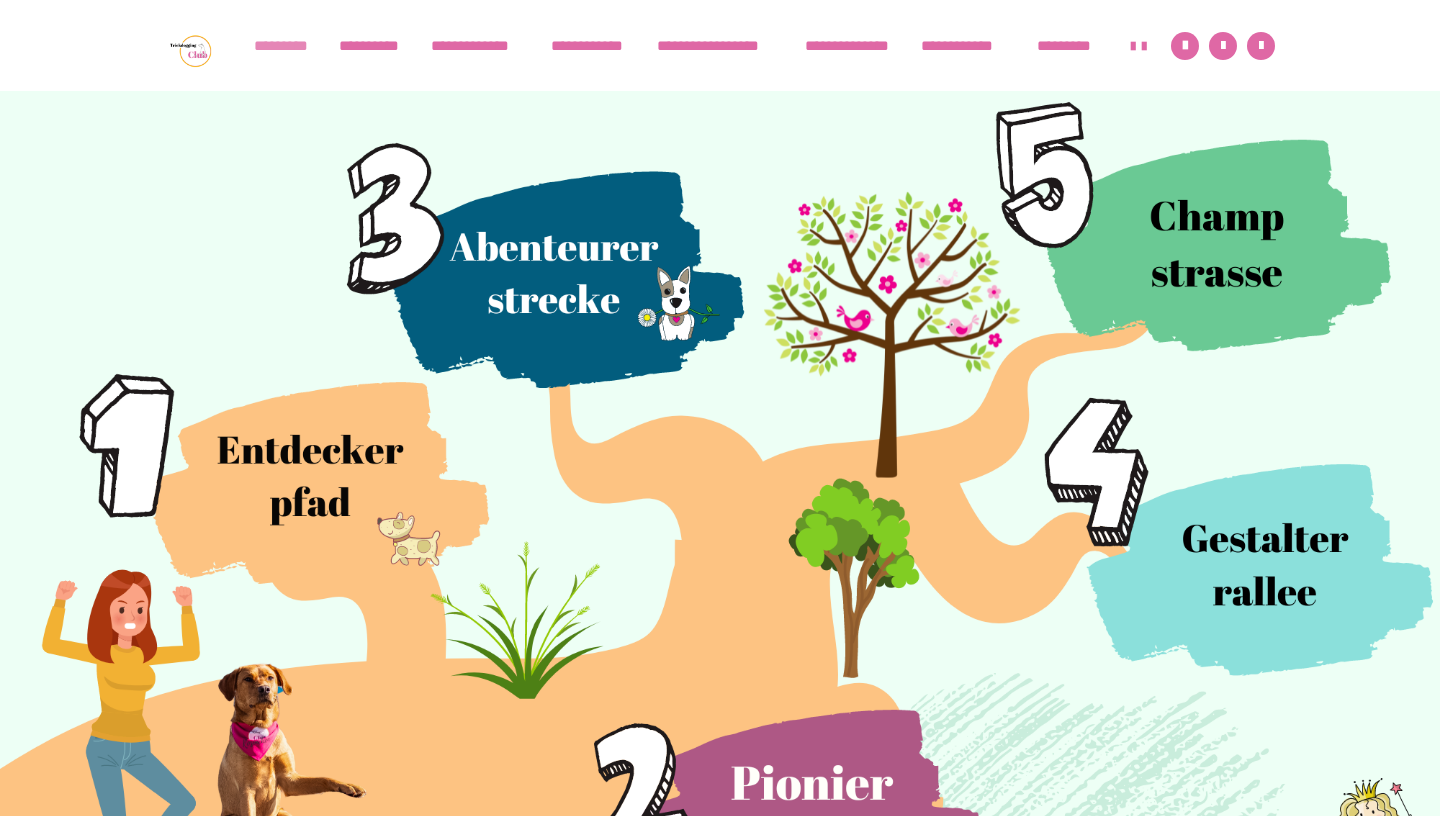 click on "*********" at bounding box center [286, 46] 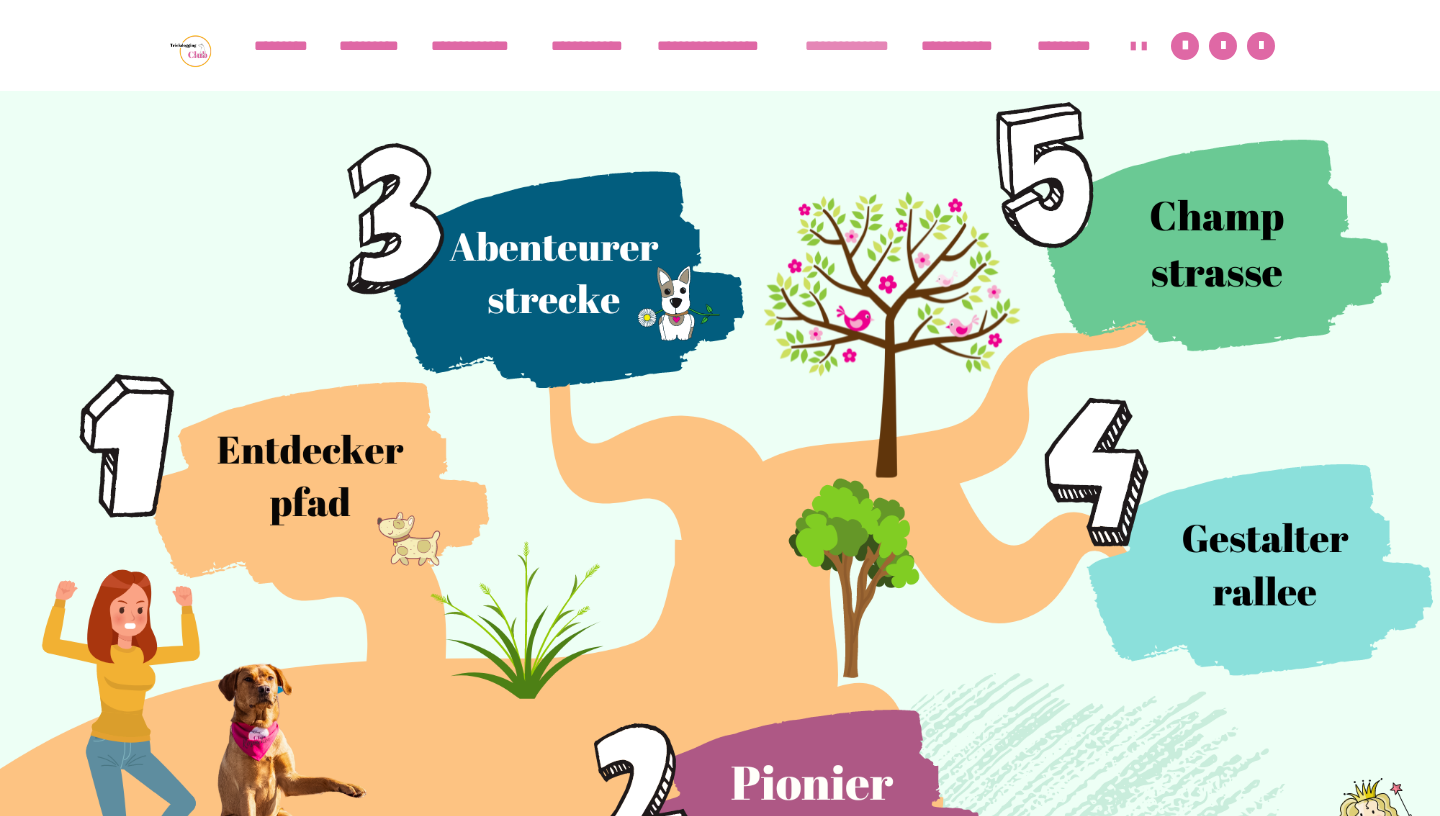 click on "**********" at bounding box center (853, 46) 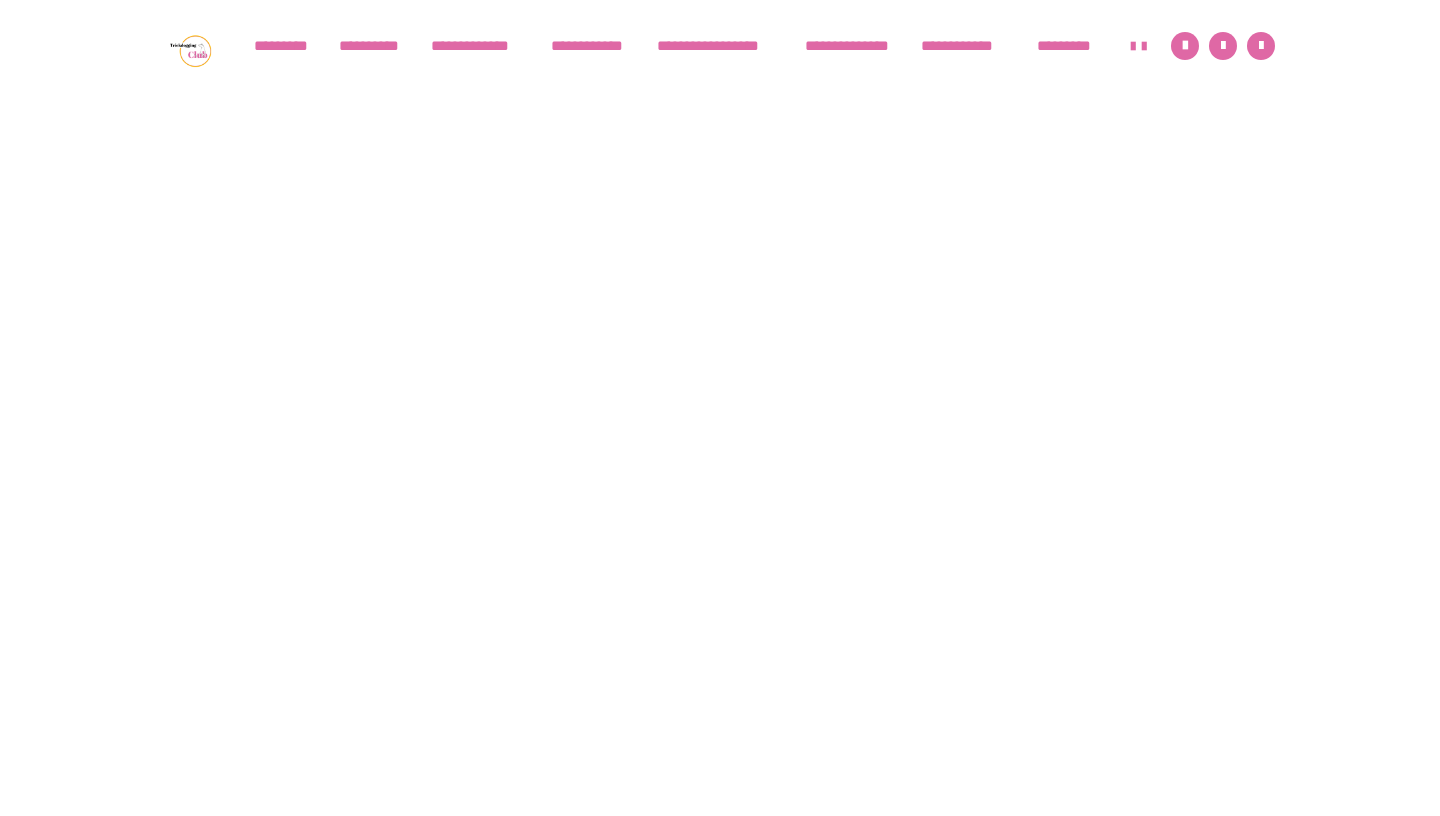 scroll, scrollTop: 36, scrollLeft: 0, axis: vertical 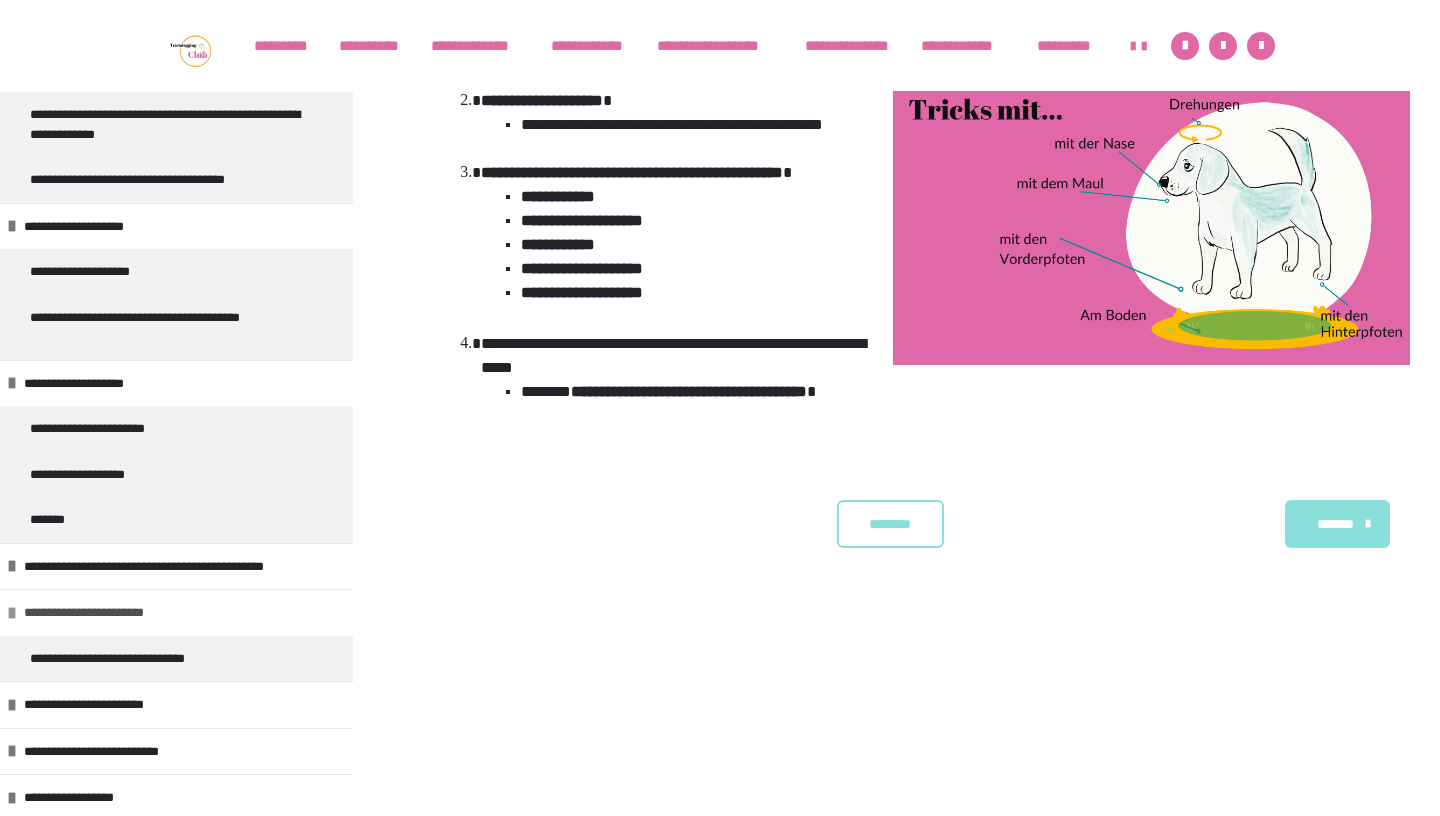 click at bounding box center (12, 613) 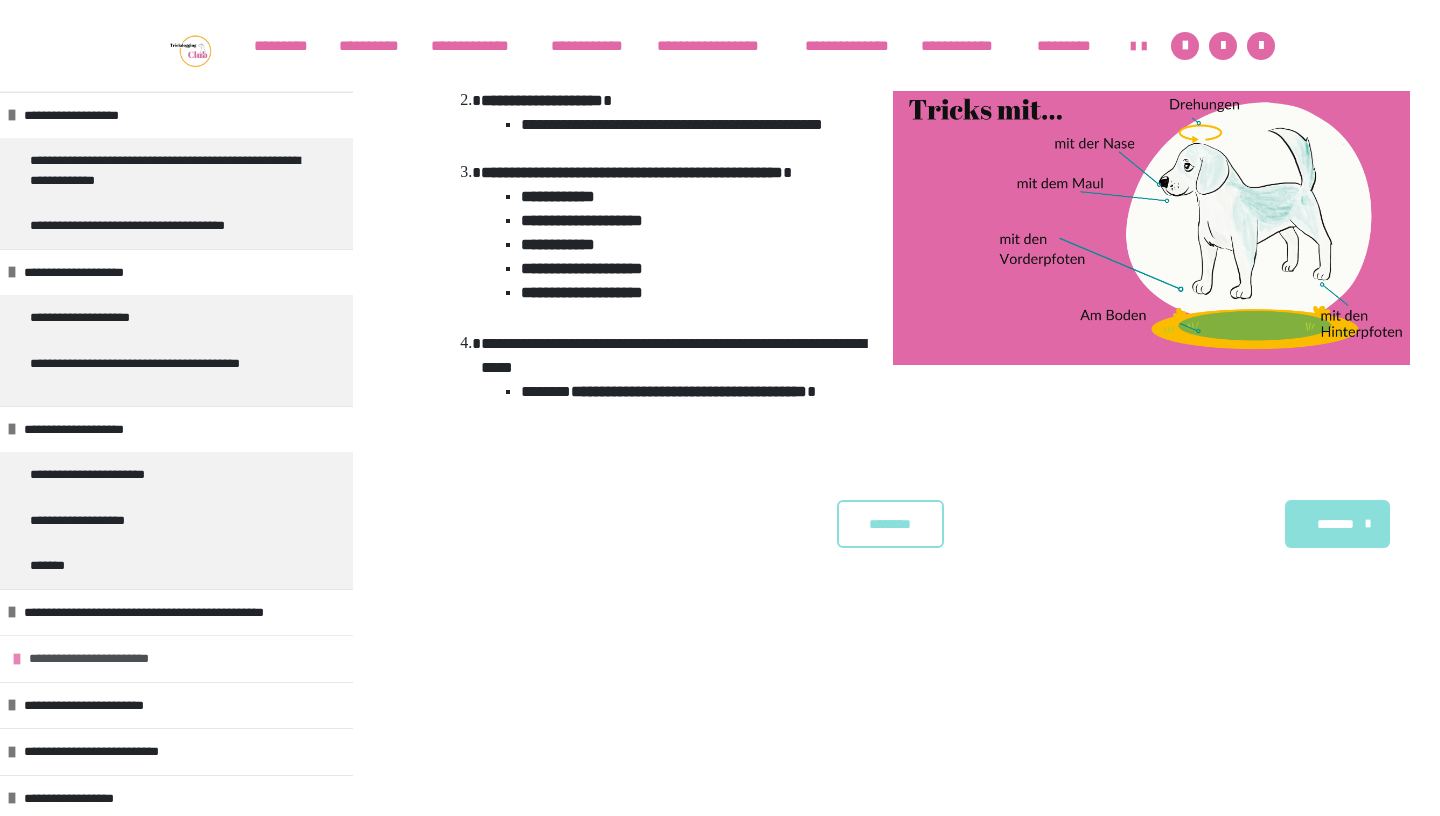 scroll, scrollTop: 628, scrollLeft: 0, axis: vertical 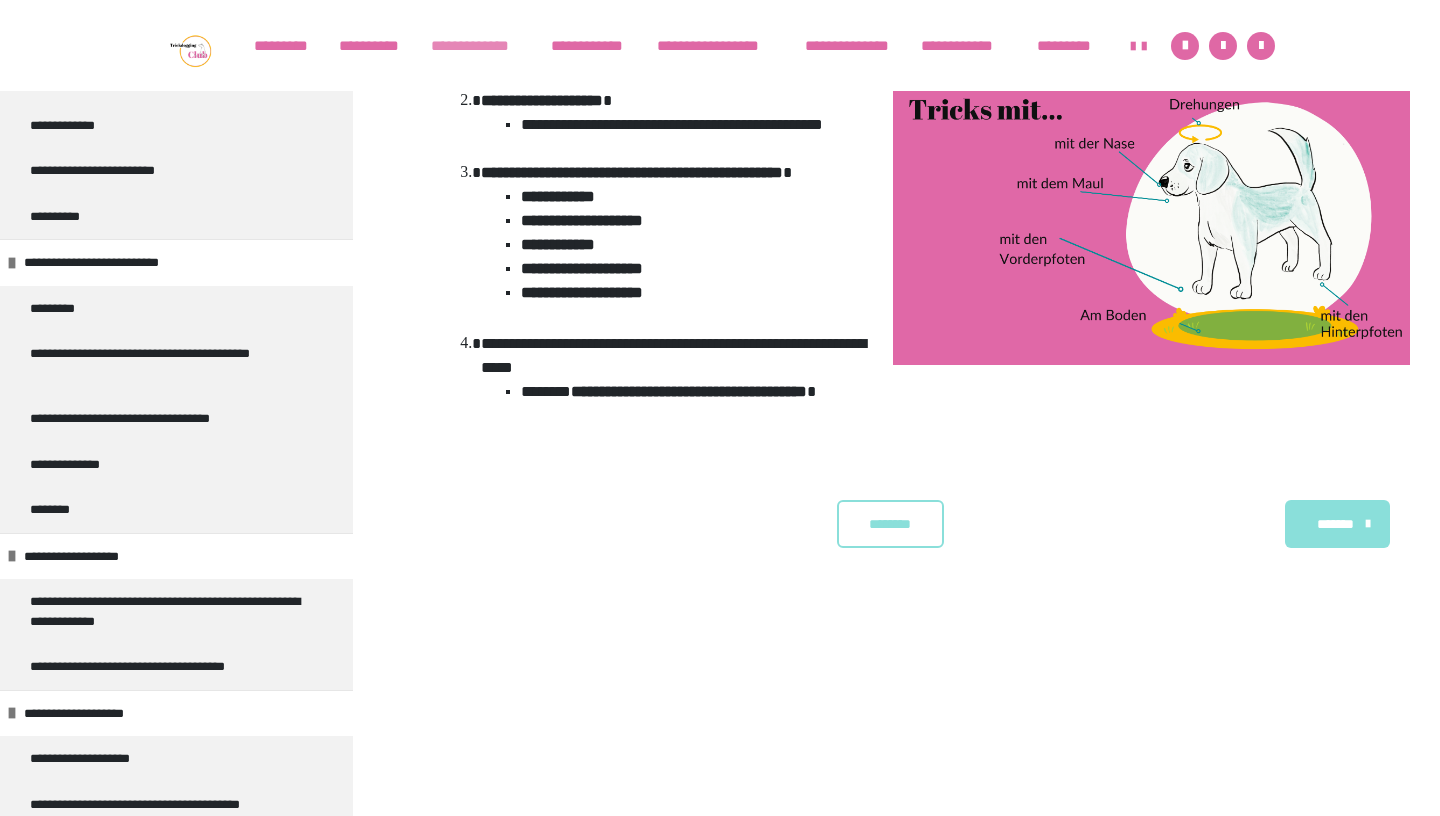 click on "**********" at bounding box center (481, 46) 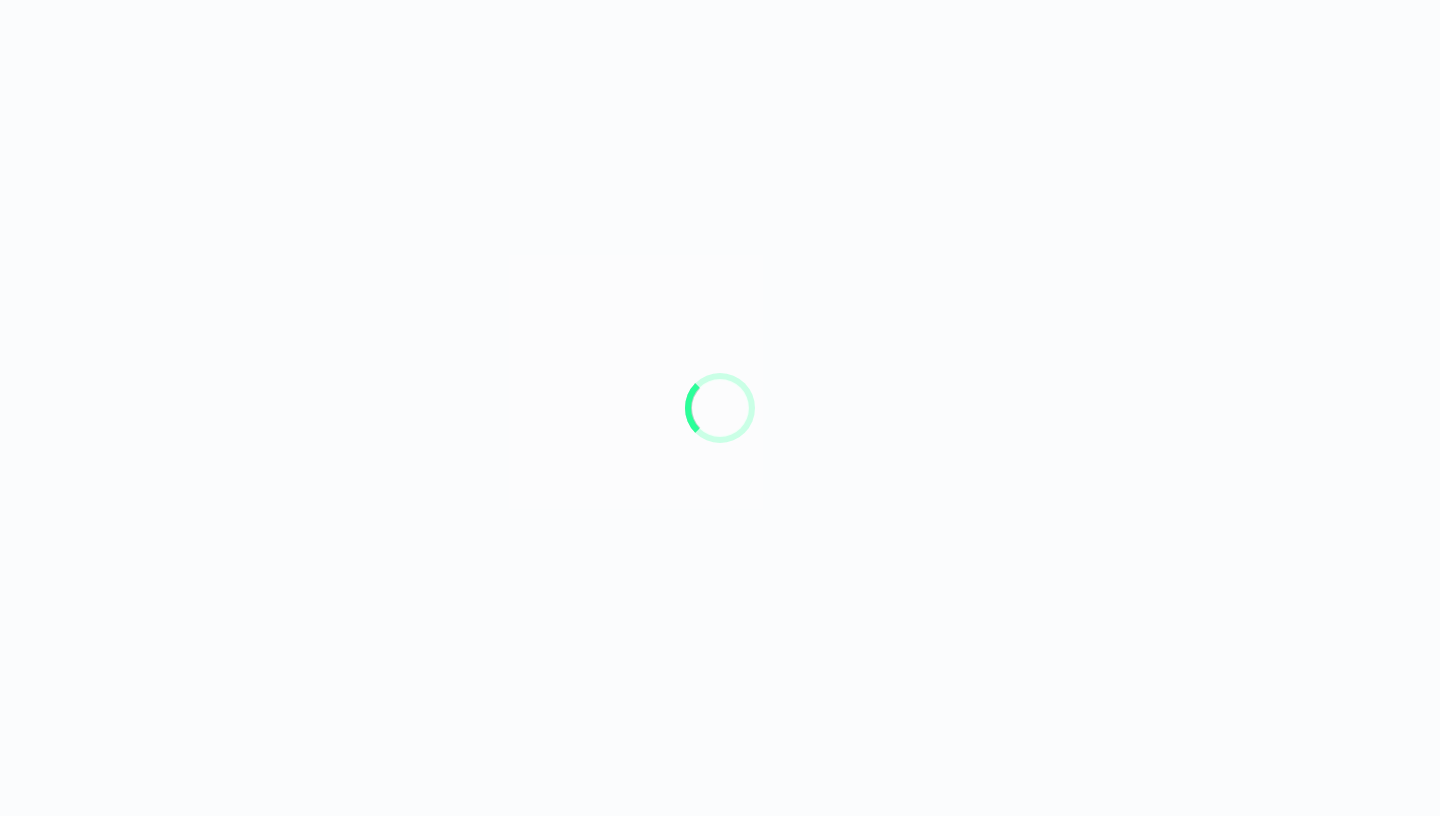 scroll, scrollTop: 0, scrollLeft: 0, axis: both 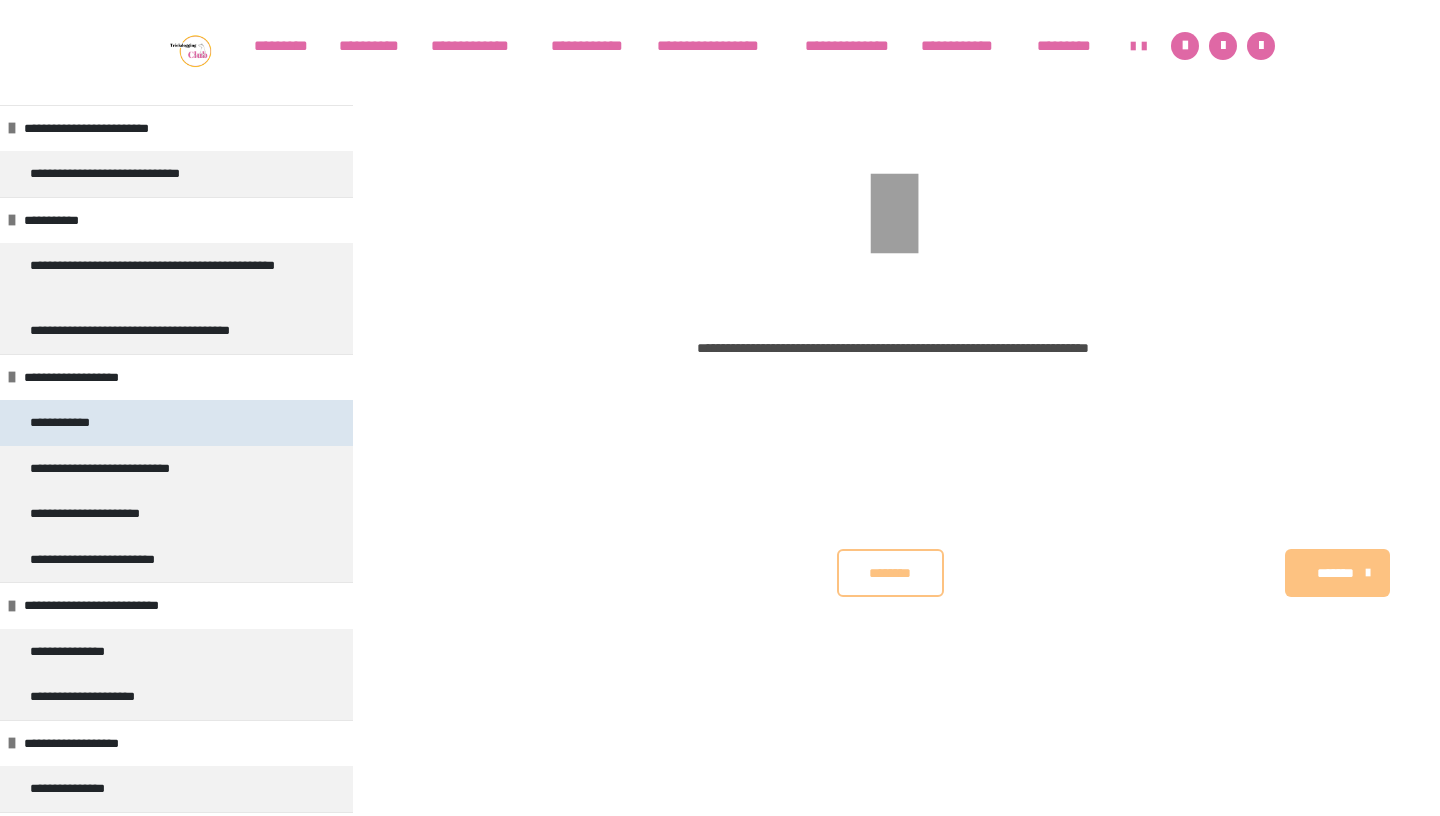 click on "**********" at bounding box center [176, 423] 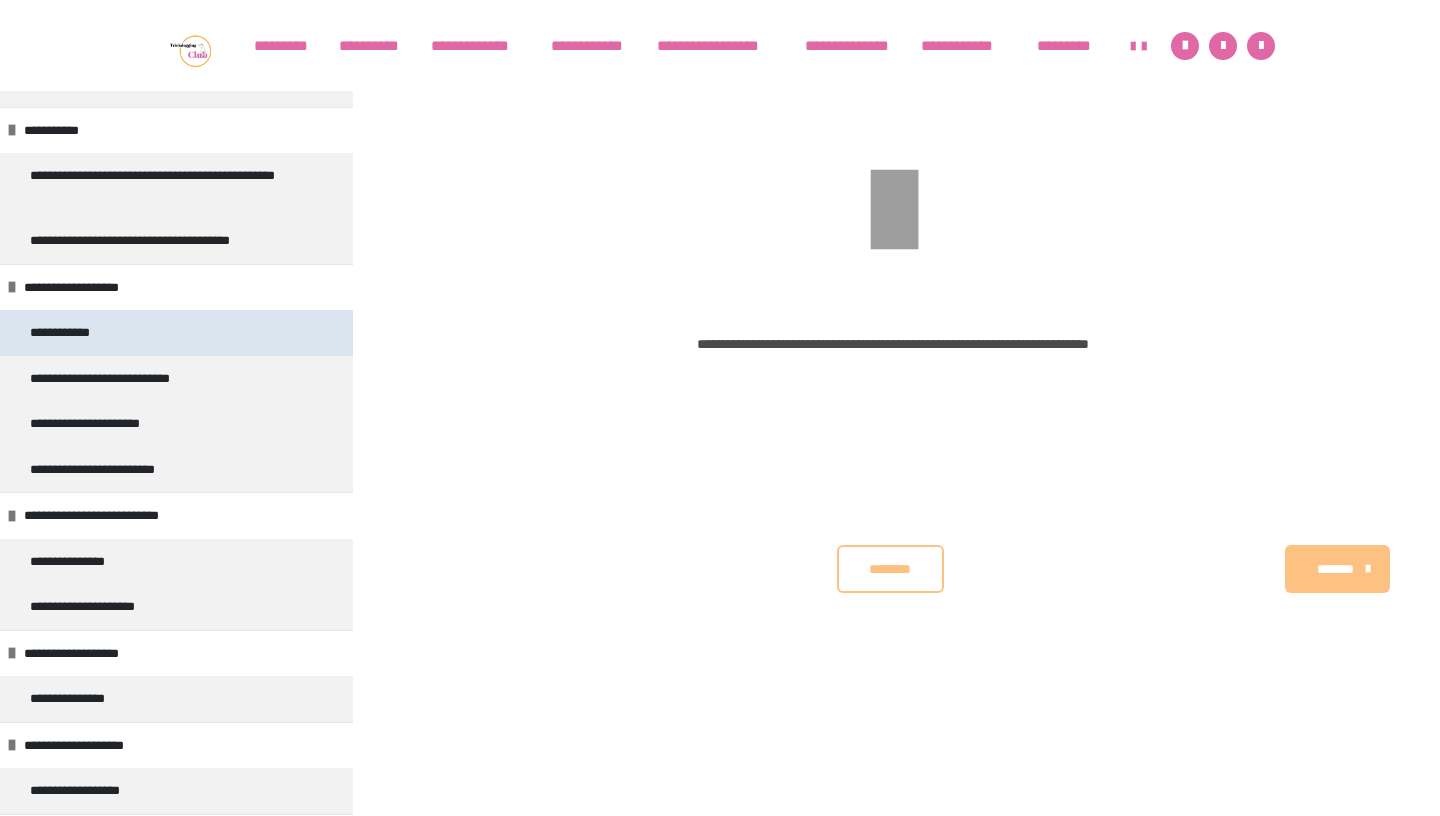 scroll, scrollTop: 92, scrollLeft: 0, axis: vertical 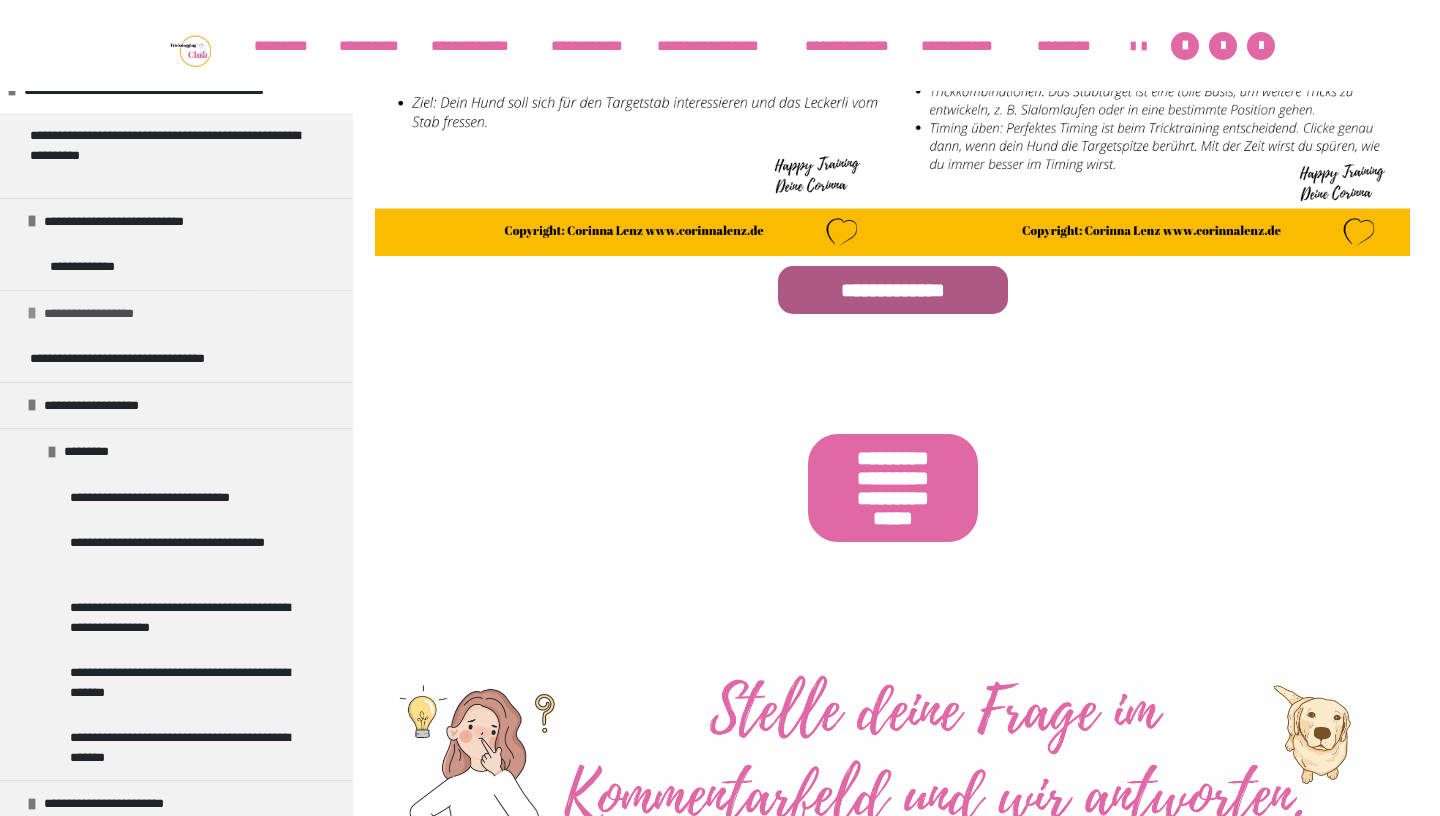 click on "**********" at bounding box center (176, 313) 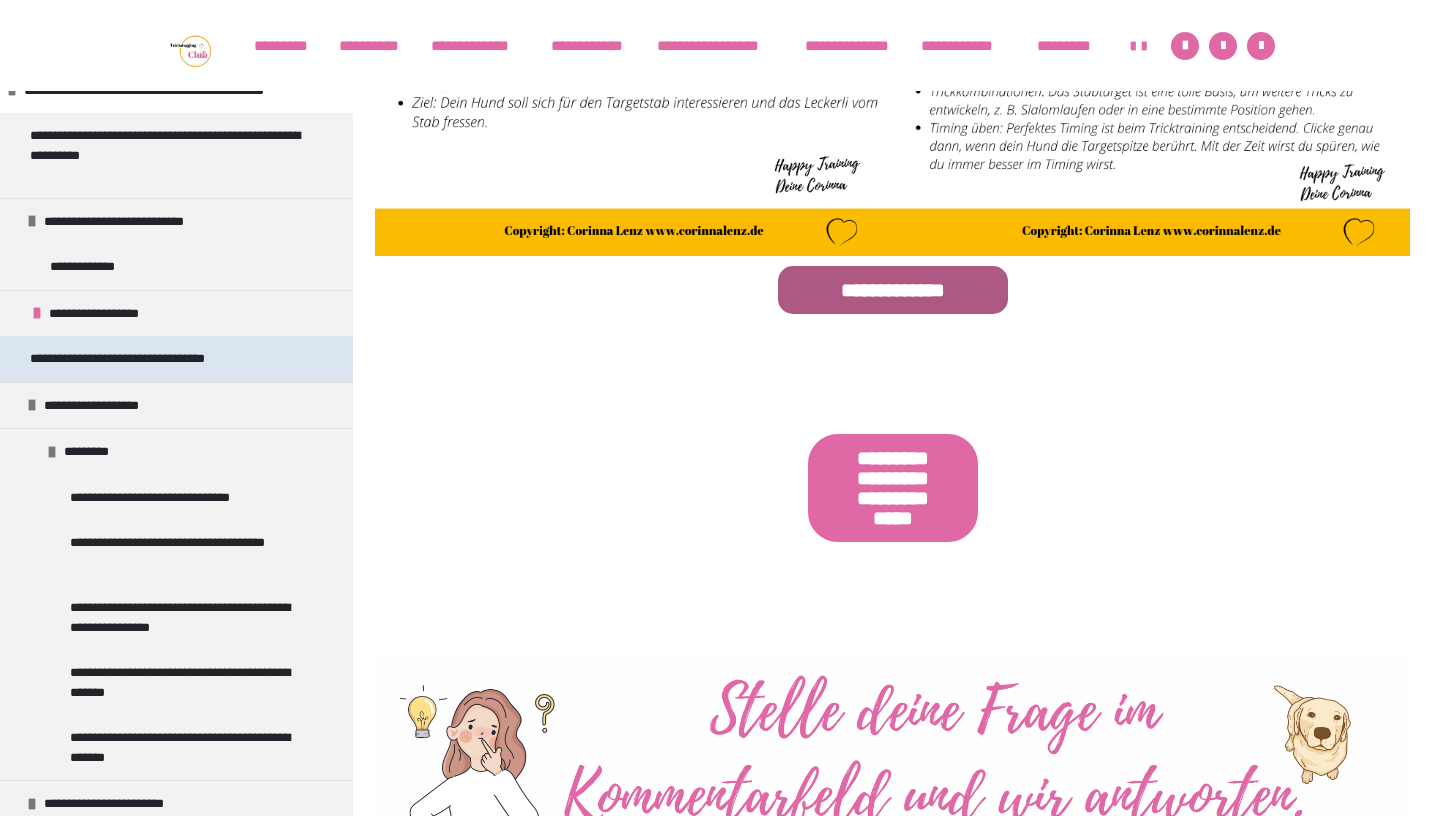 click on "**********" at bounding box center (153, 359) 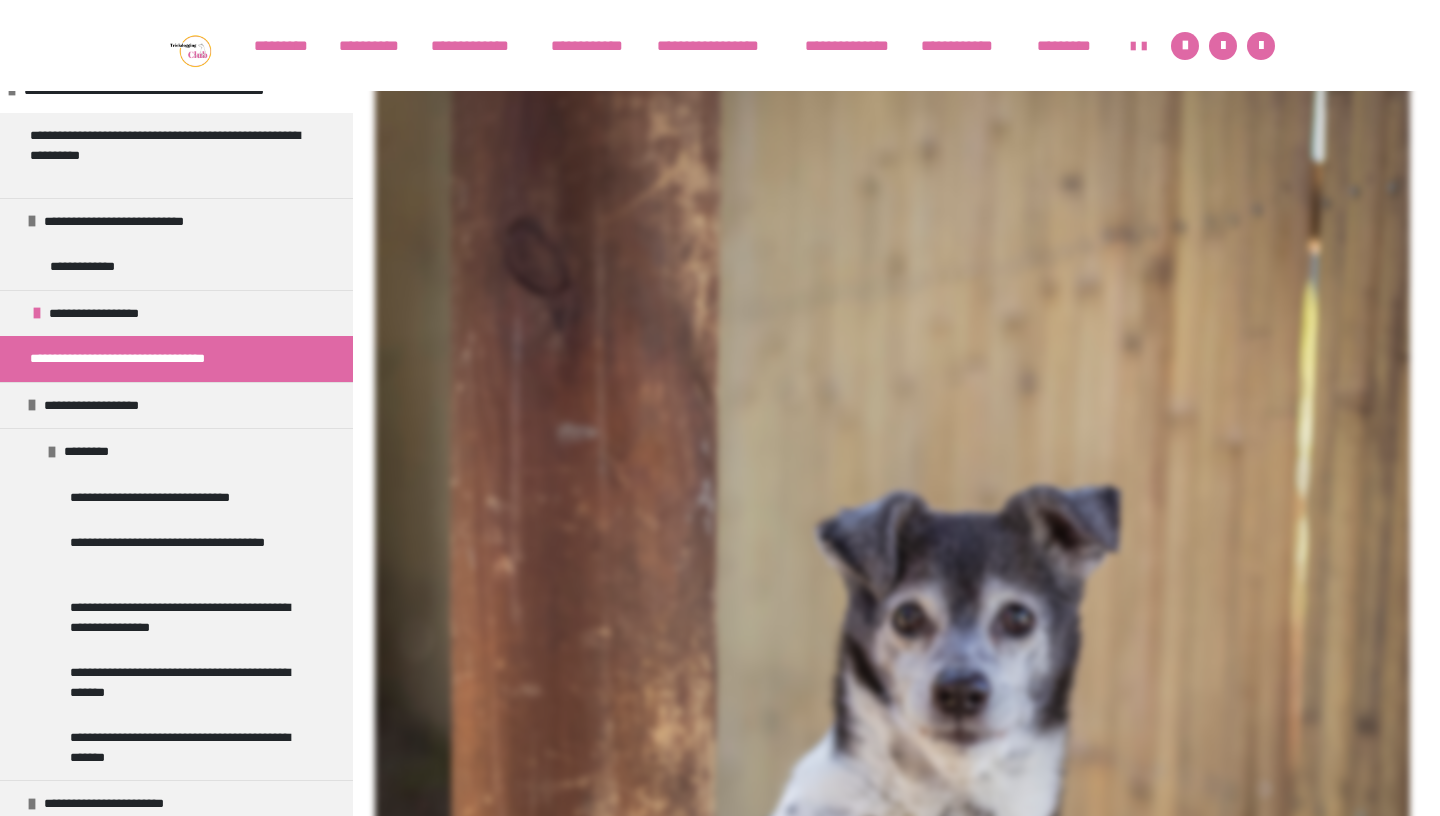 scroll, scrollTop: 431, scrollLeft: 0, axis: vertical 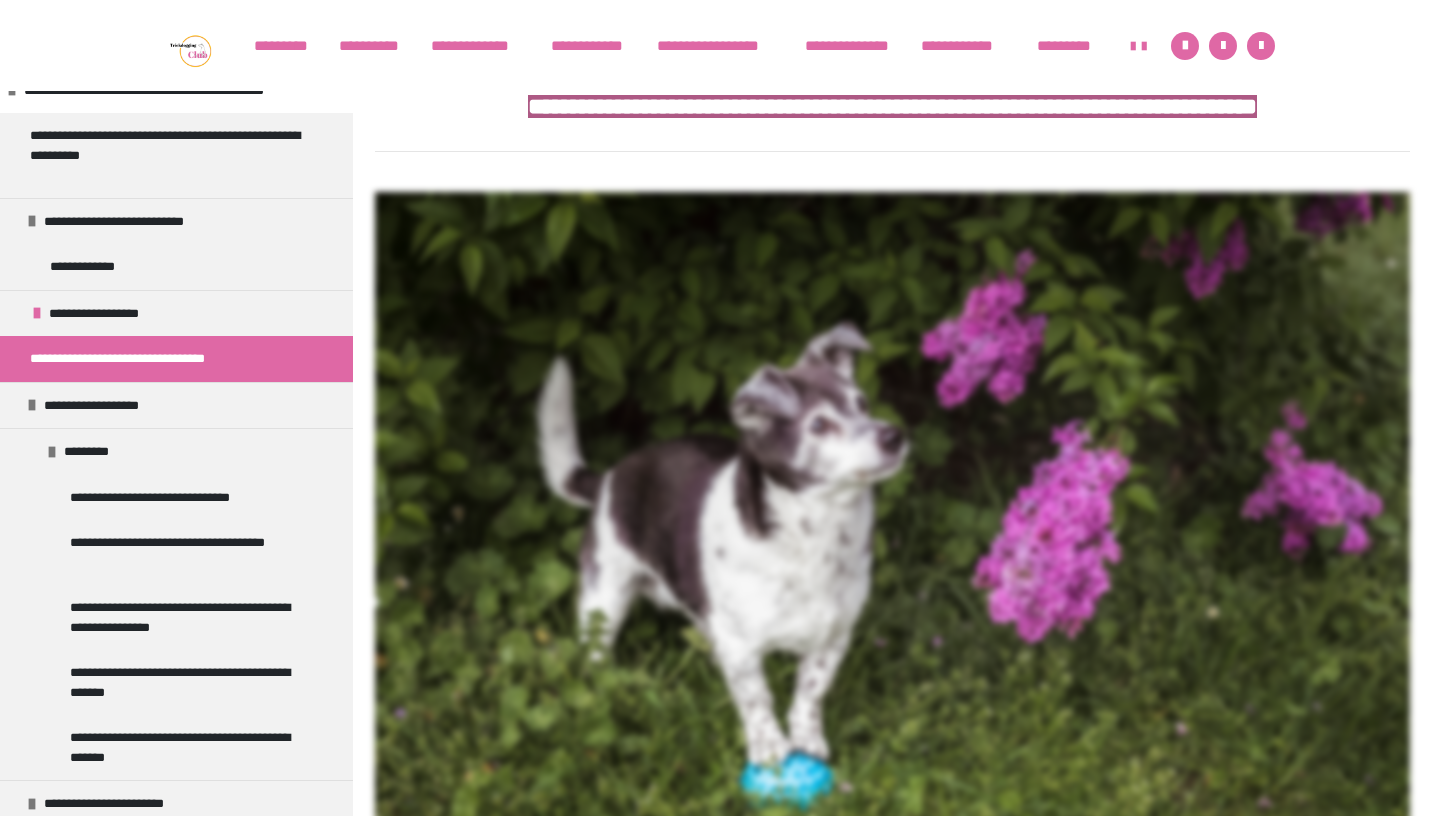 click on "**********" at bounding box center (153, 359) 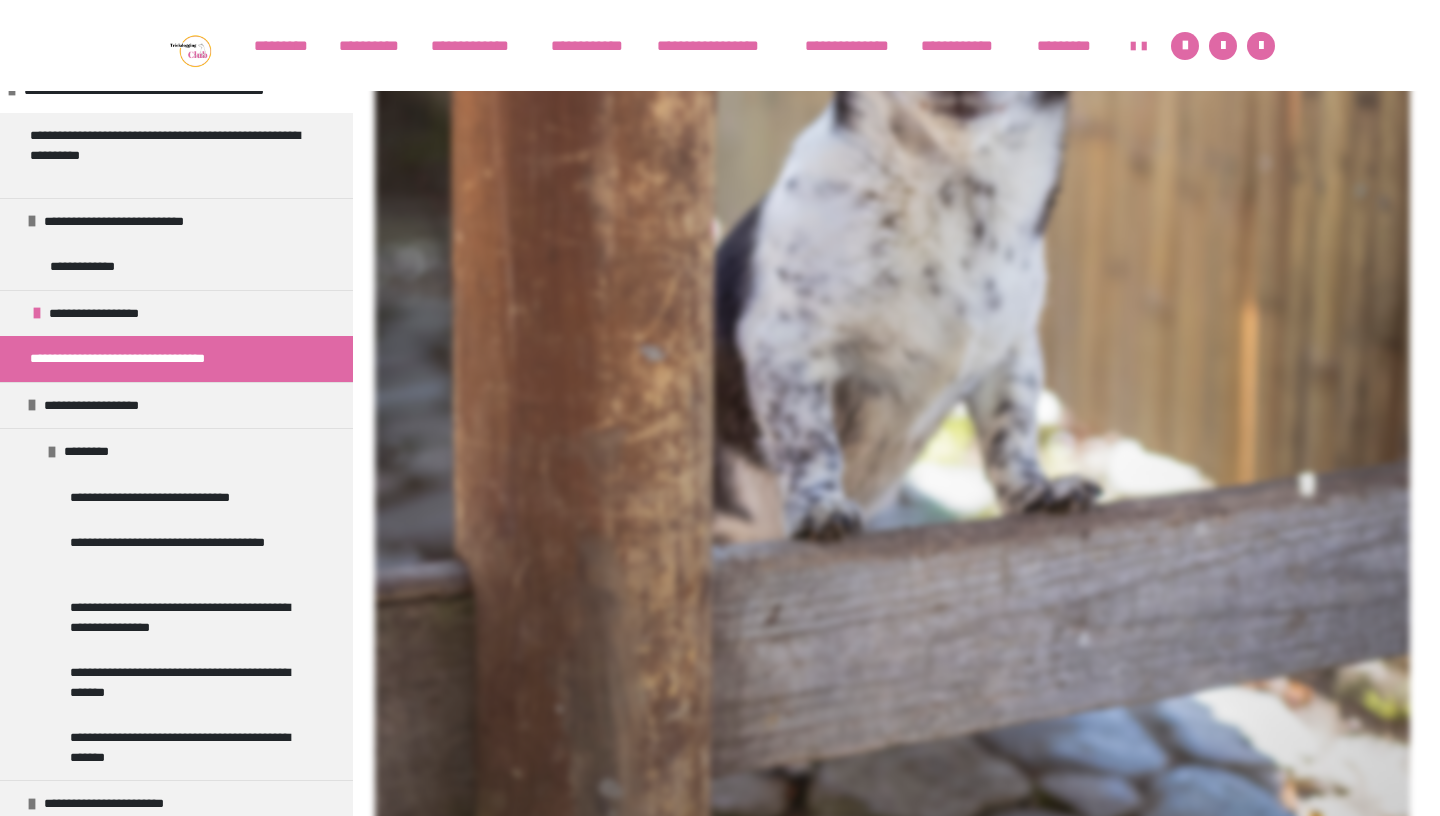 scroll, scrollTop: 3162, scrollLeft: 0, axis: vertical 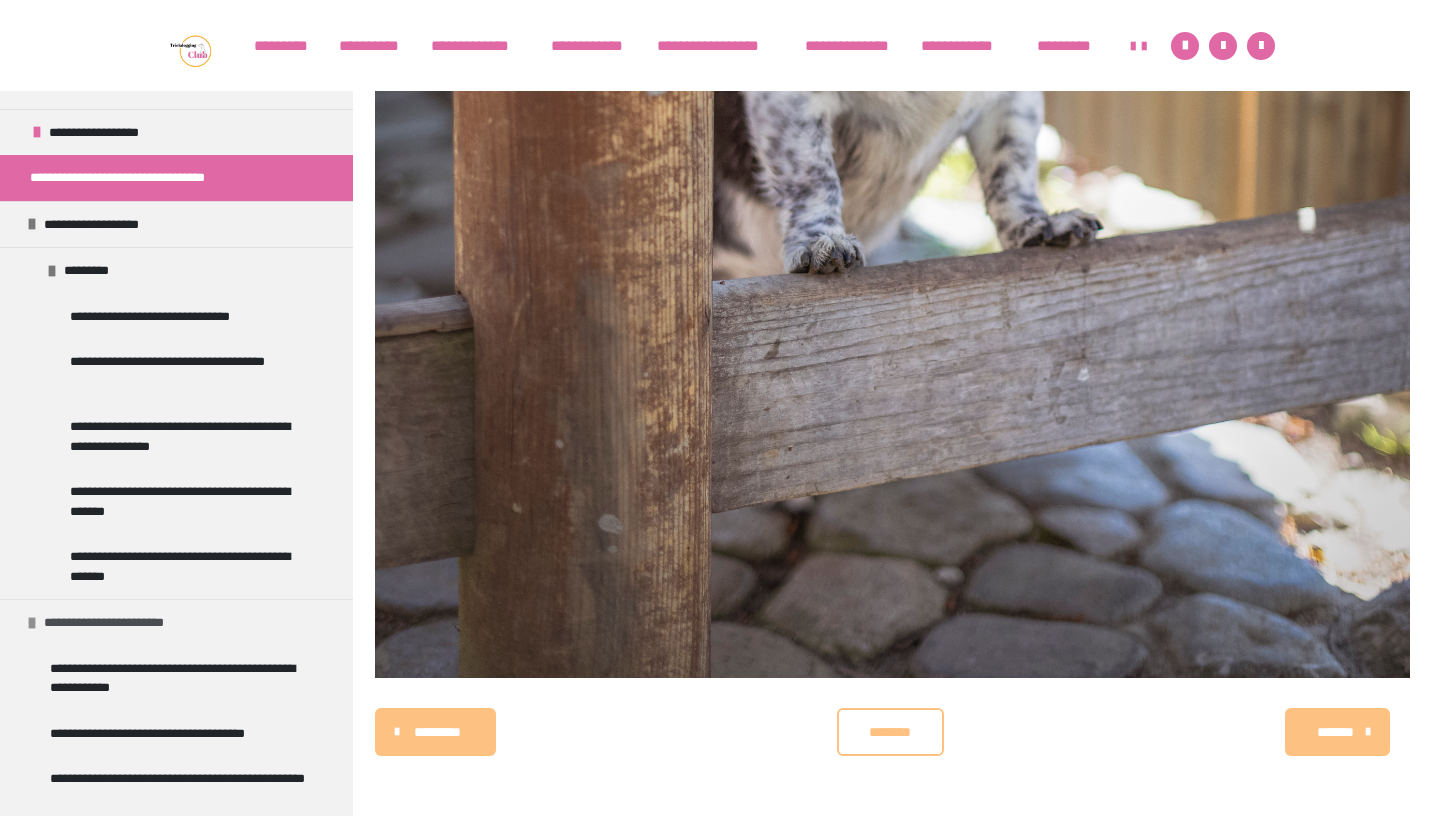 click at bounding box center [32, 623] 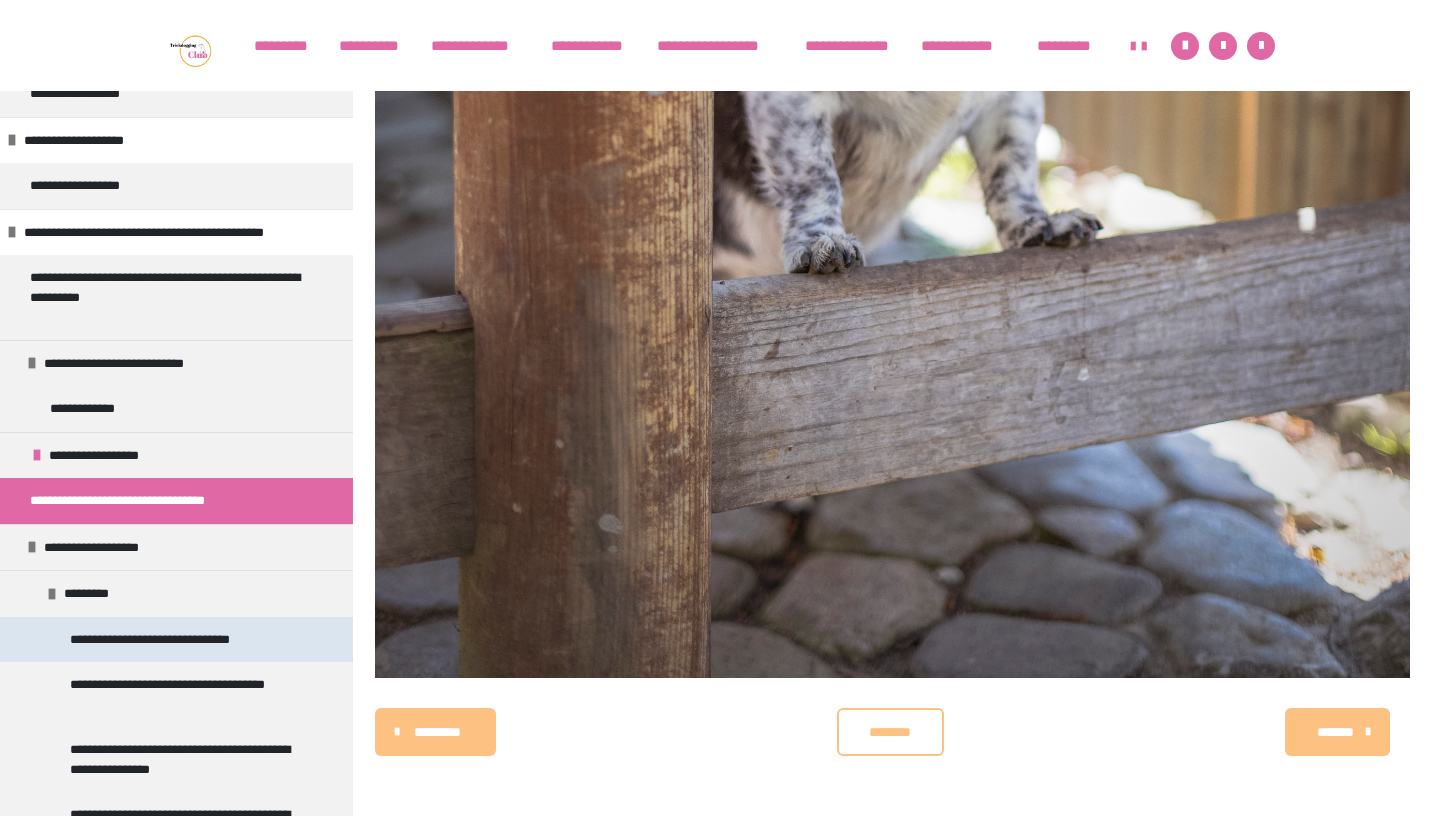 scroll, scrollTop: 935, scrollLeft: 0, axis: vertical 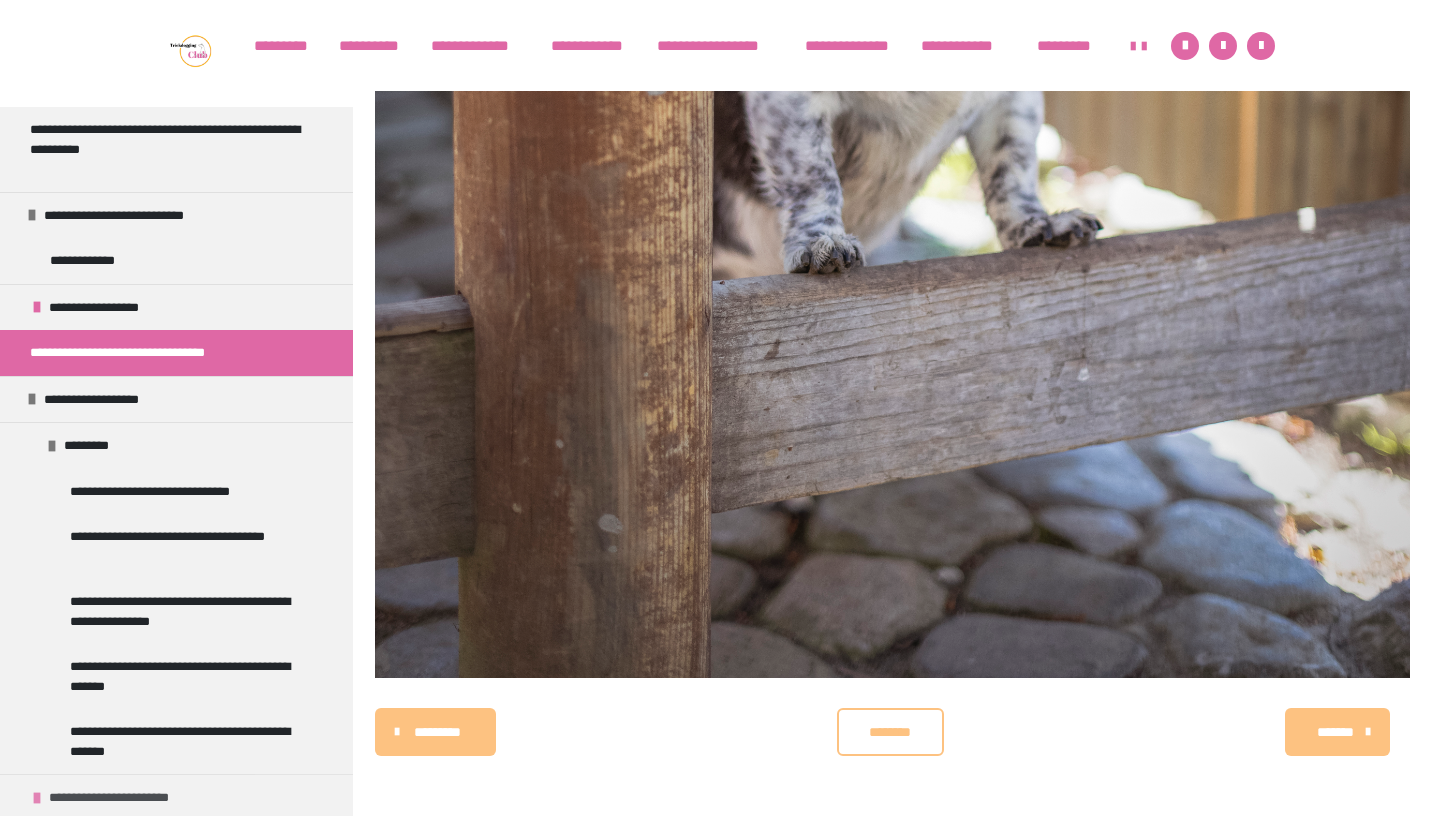 click at bounding box center [37, 798] 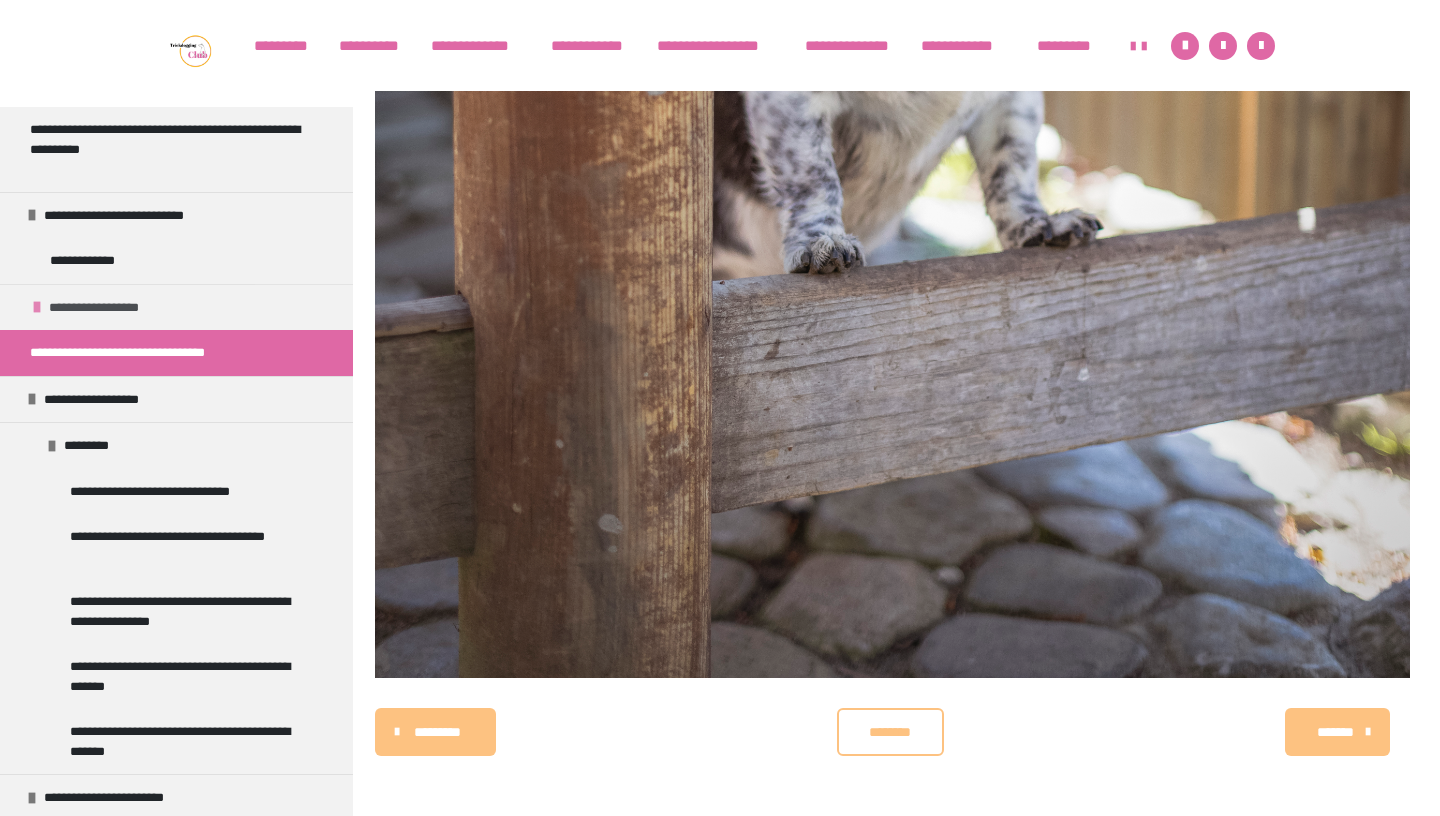 click at bounding box center [37, 307] 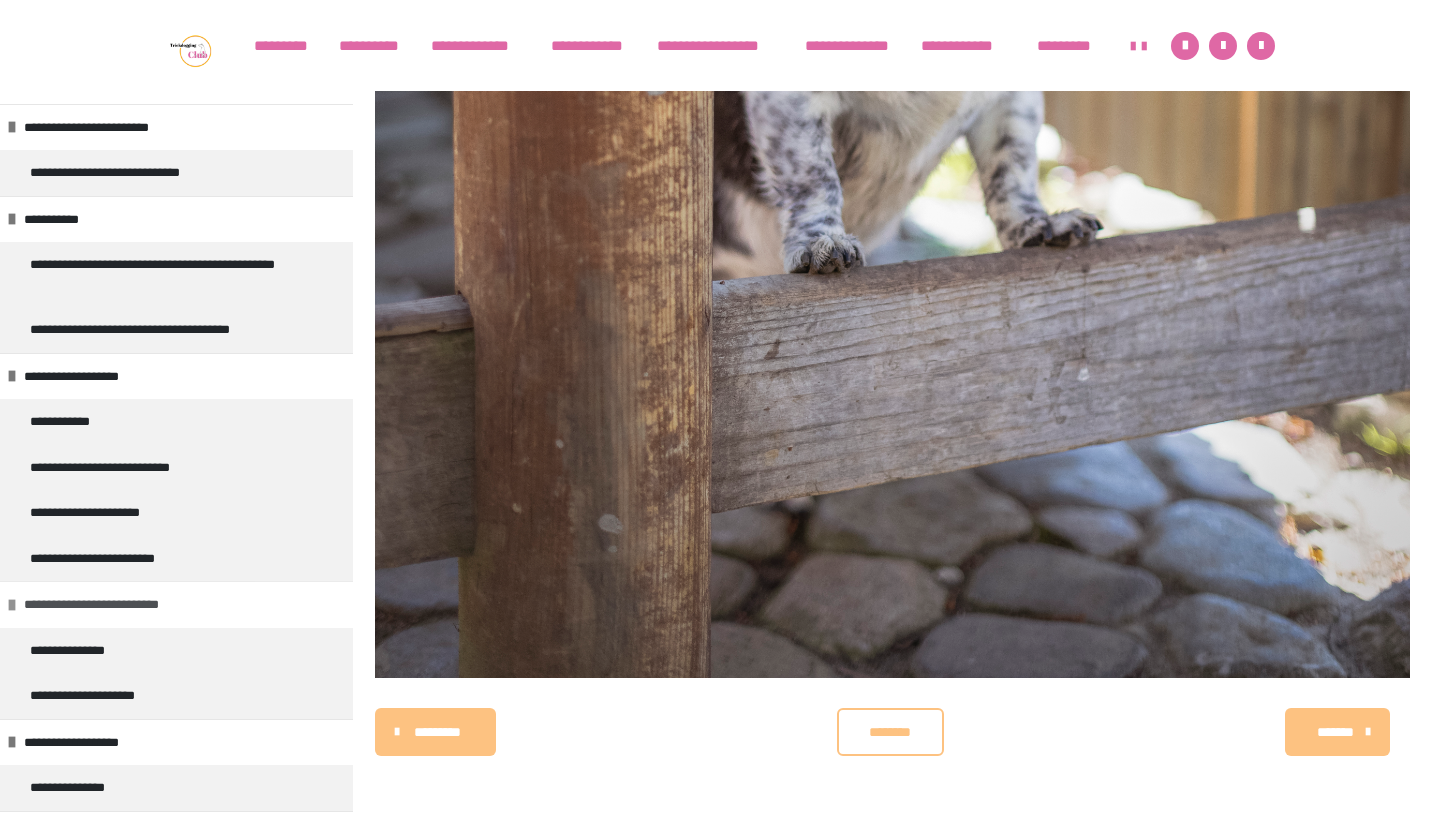 scroll, scrollTop: 0, scrollLeft: 0, axis: both 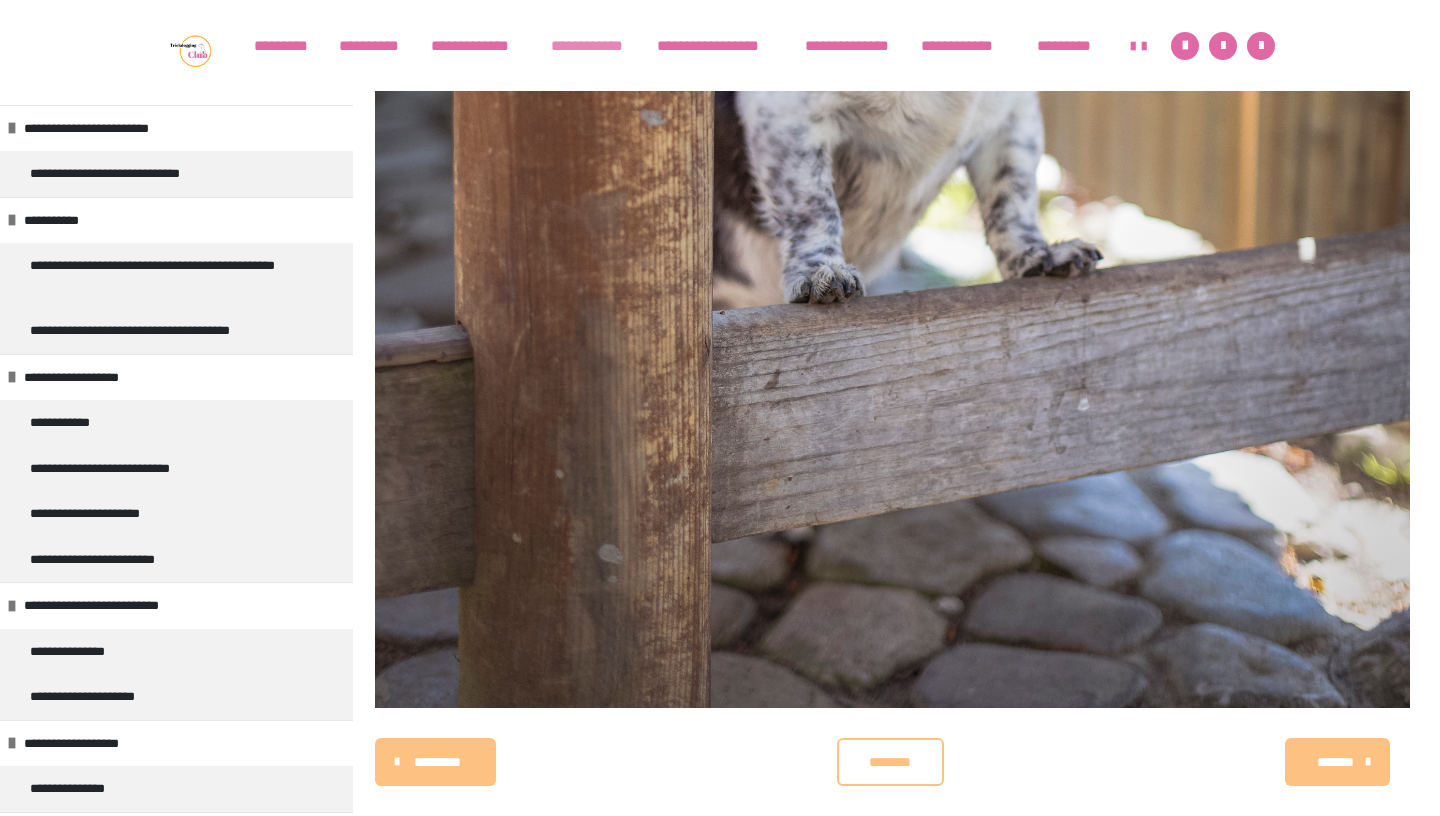 click on "**********" at bounding box center (594, 46) 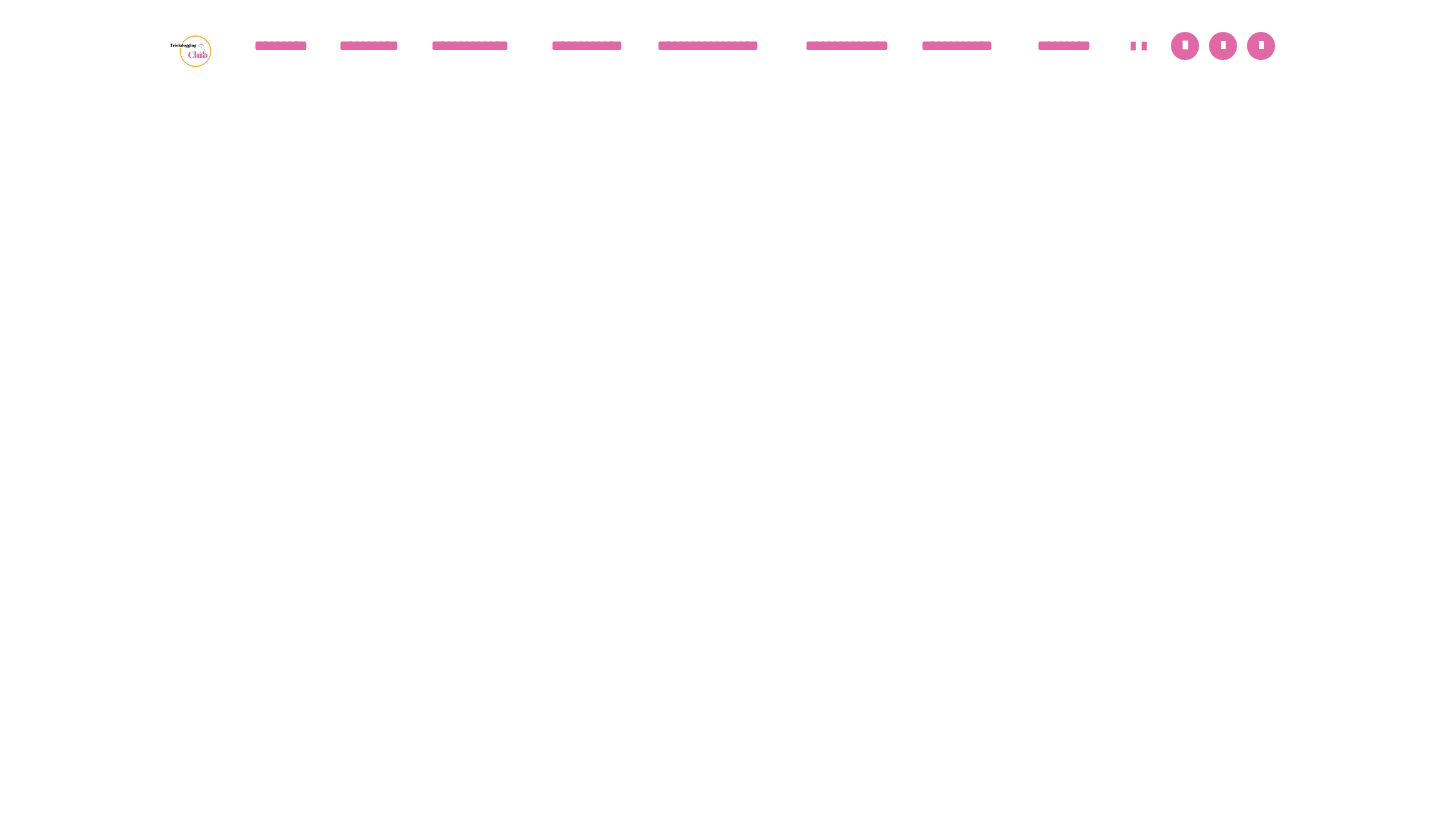 scroll, scrollTop: 91, scrollLeft: 0, axis: vertical 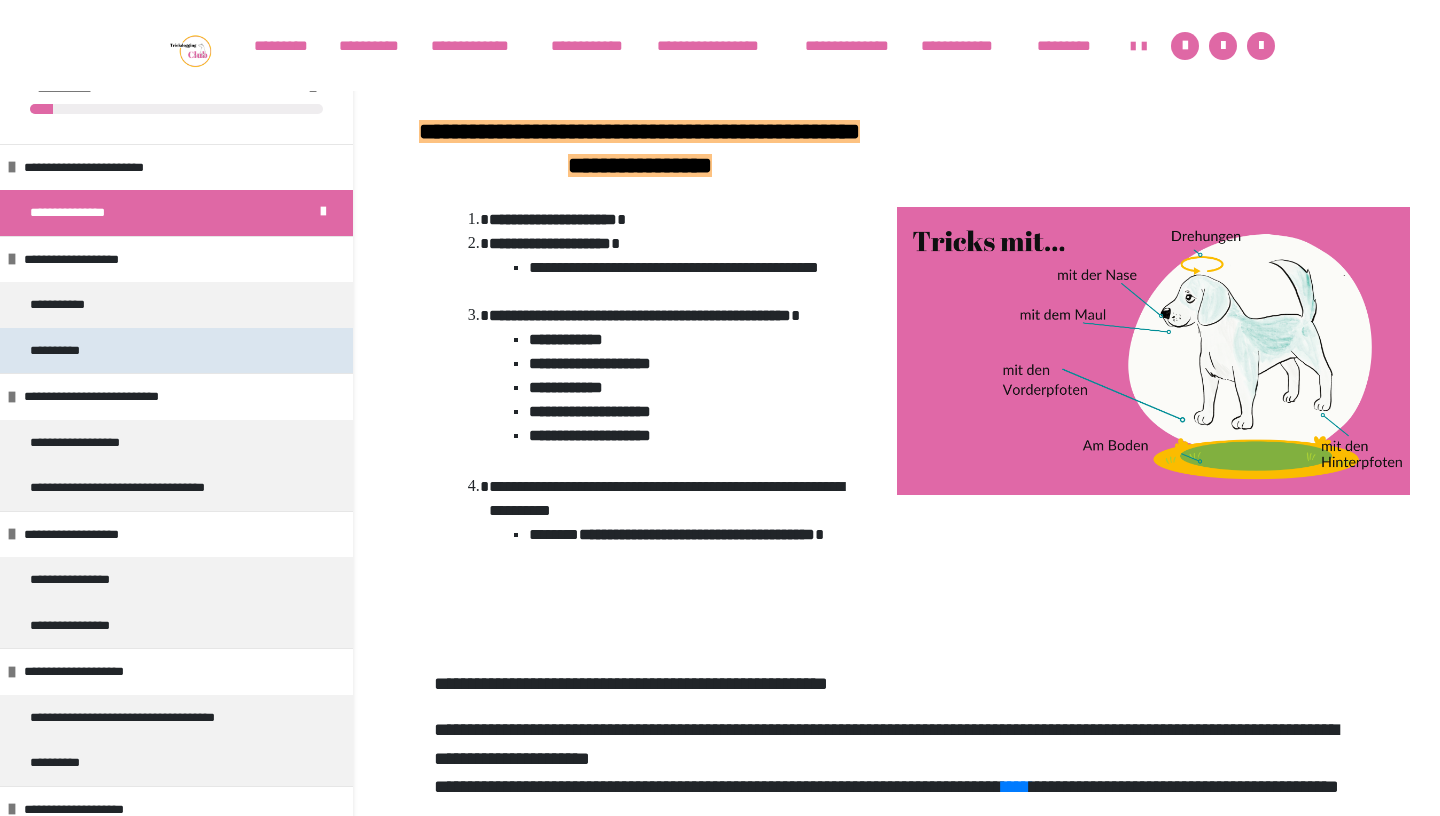click on "**********" at bounding box center (176, 351) 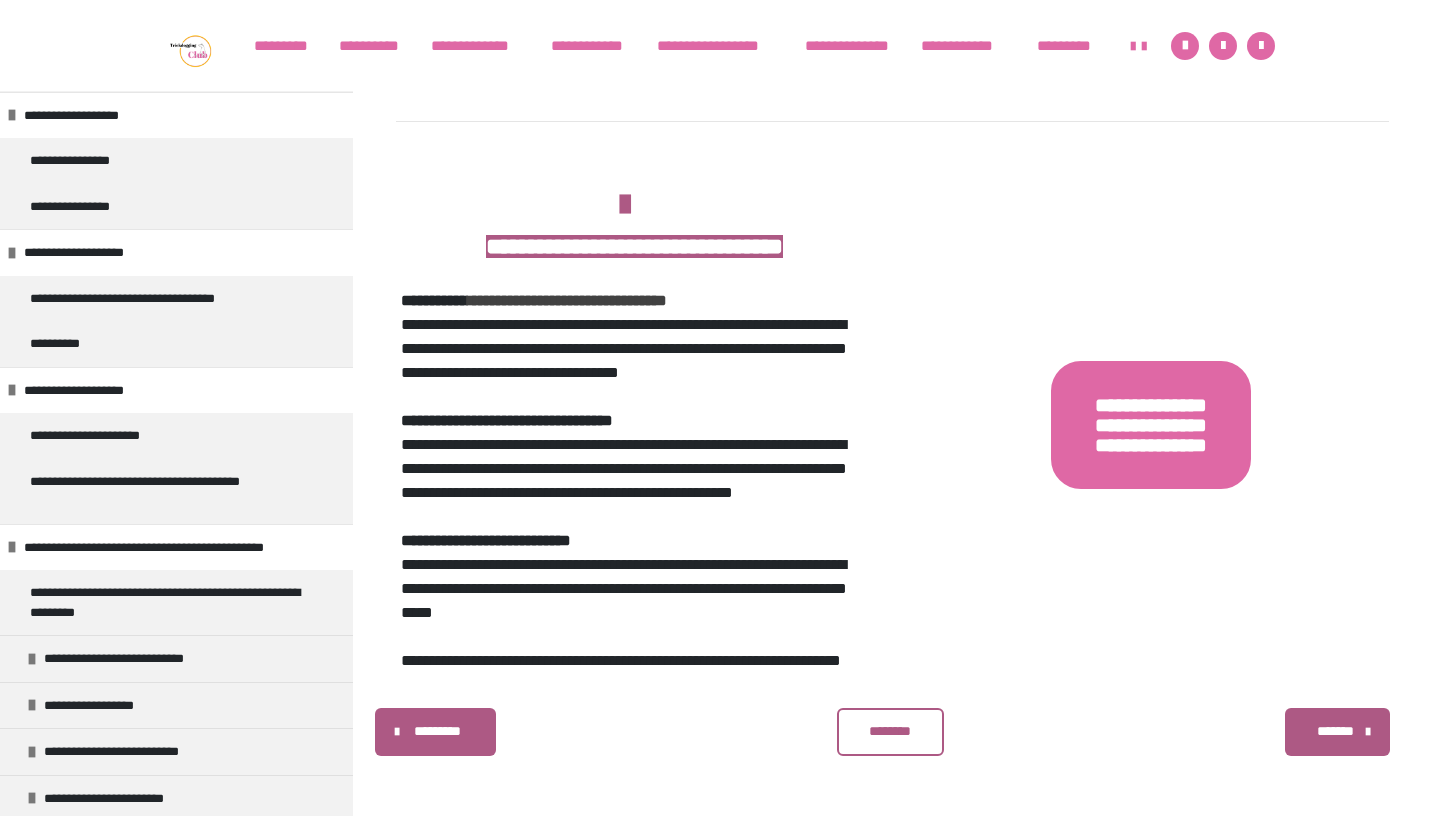 scroll, scrollTop: 1233, scrollLeft: 0, axis: vertical 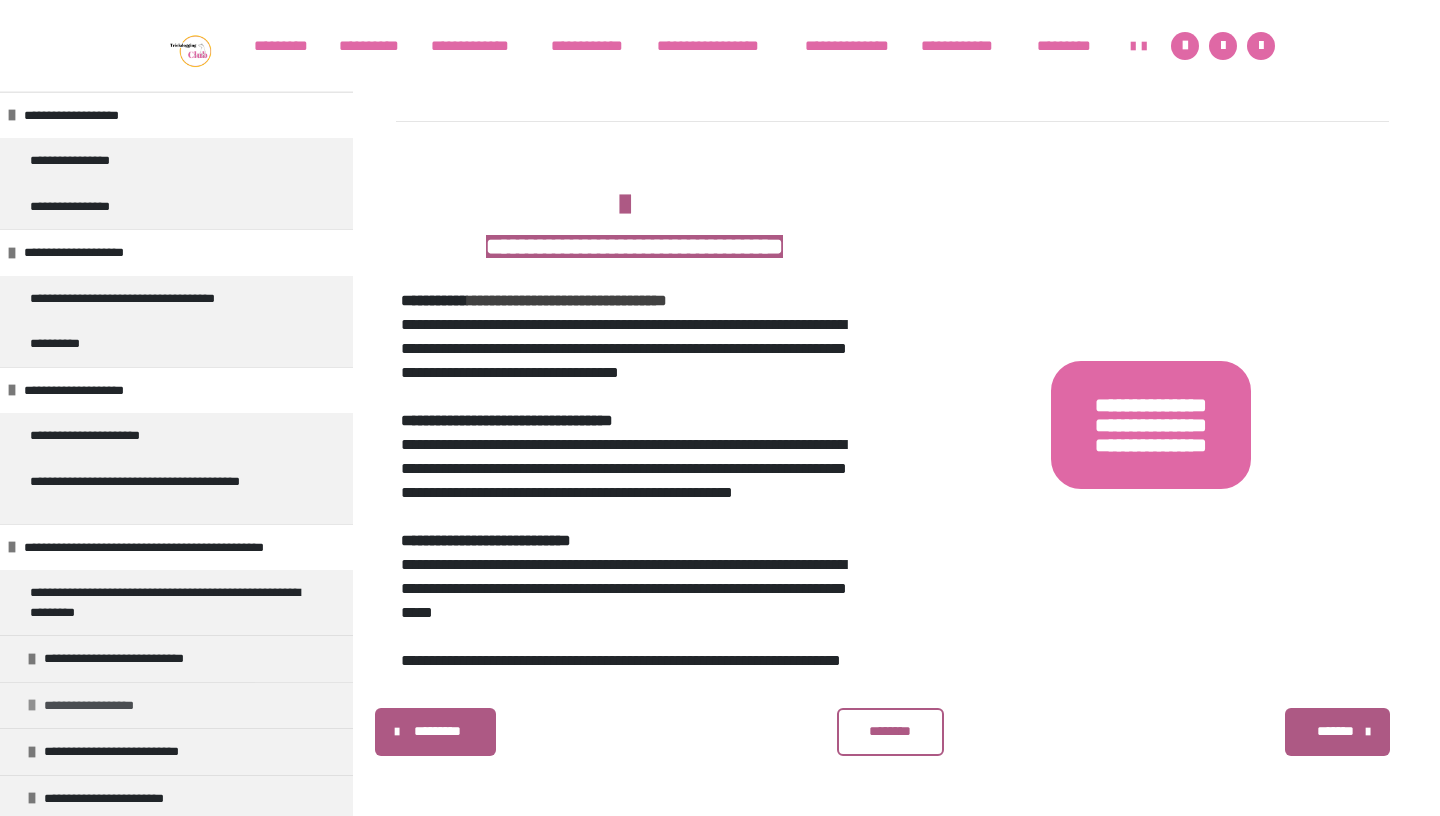 click at bounding box center [32, 705] 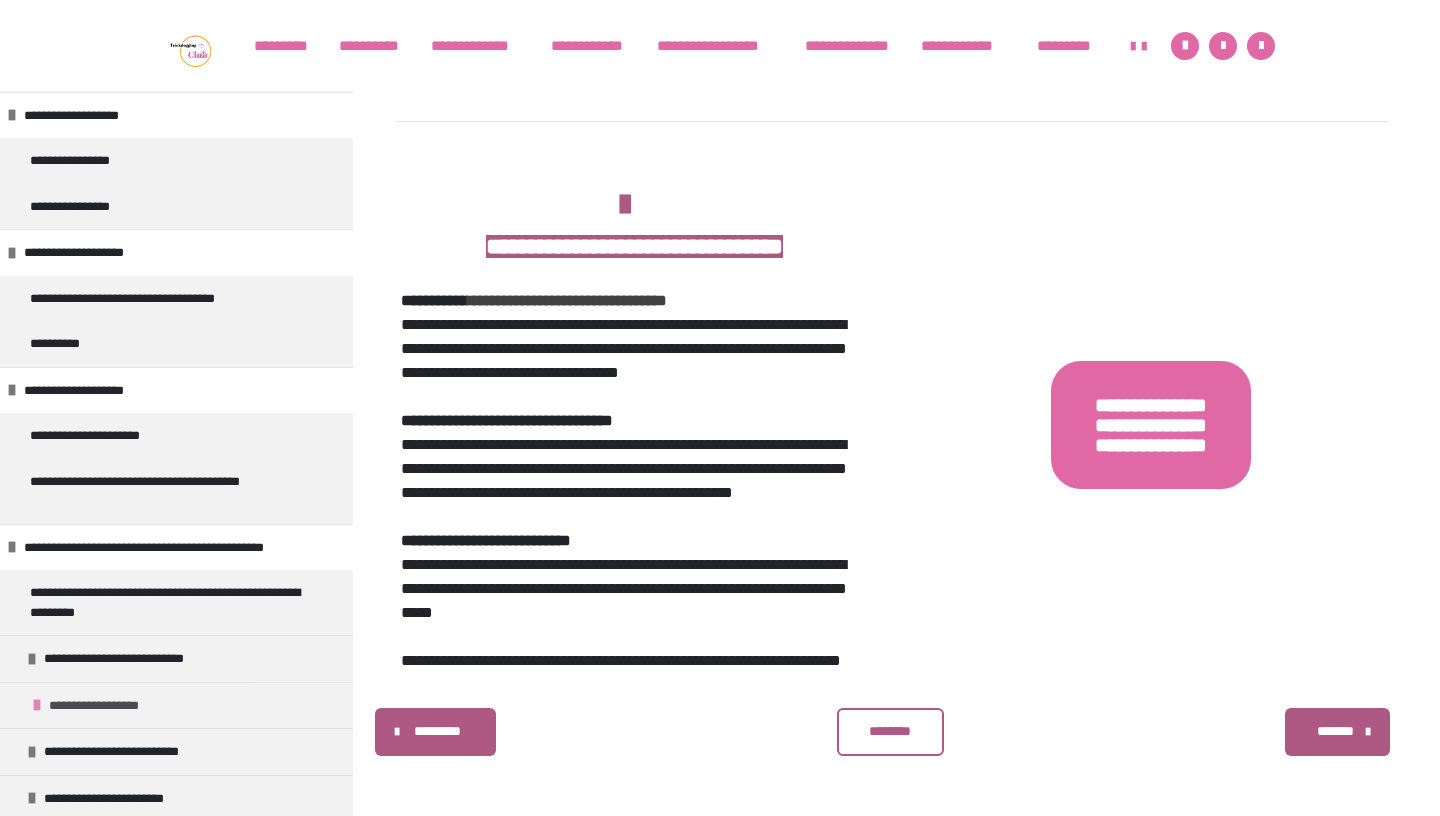 click at bounding box center [37, 705] 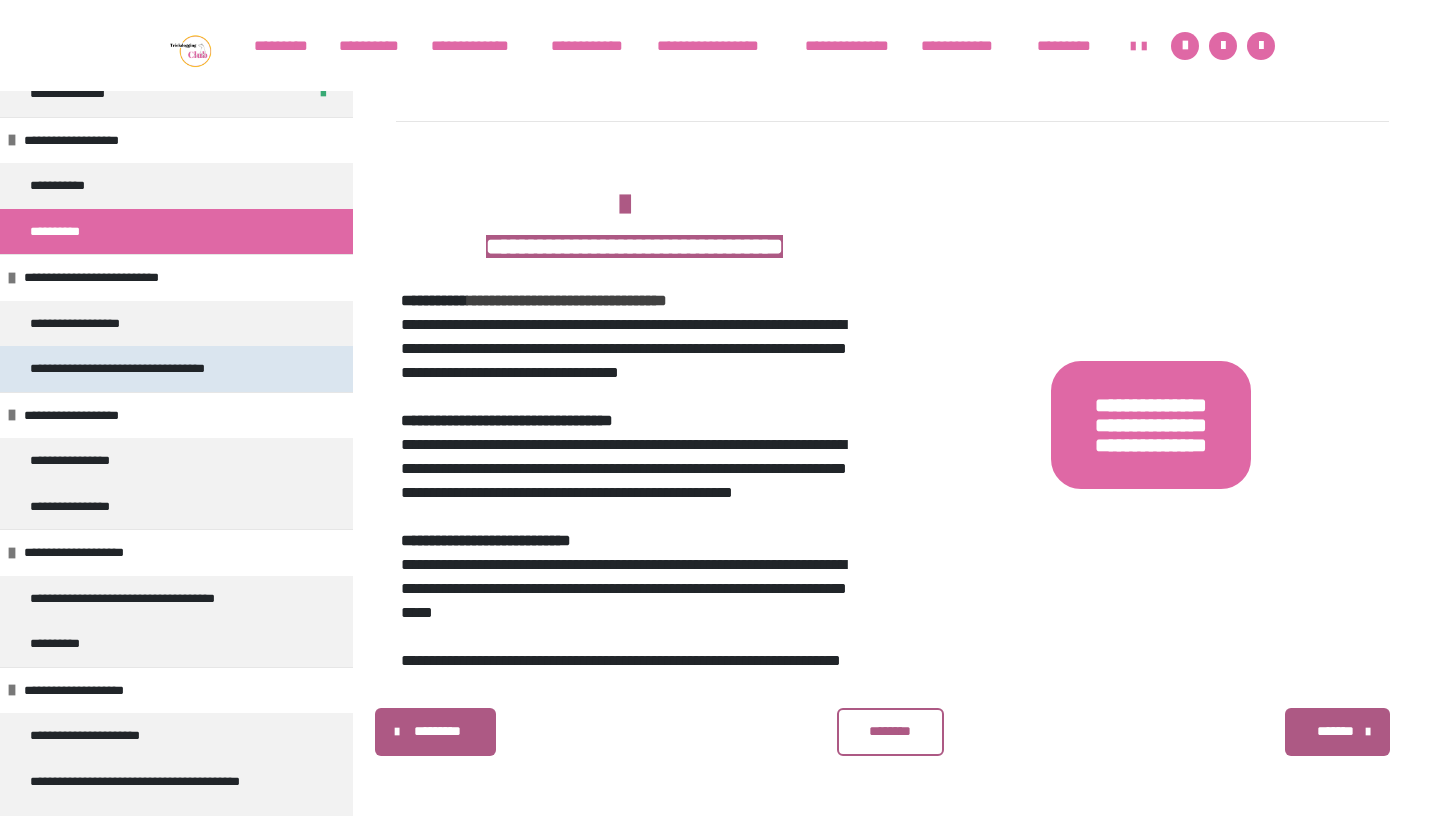 scroll, scrollTop: 0, scrollLeft: 0, axis: both 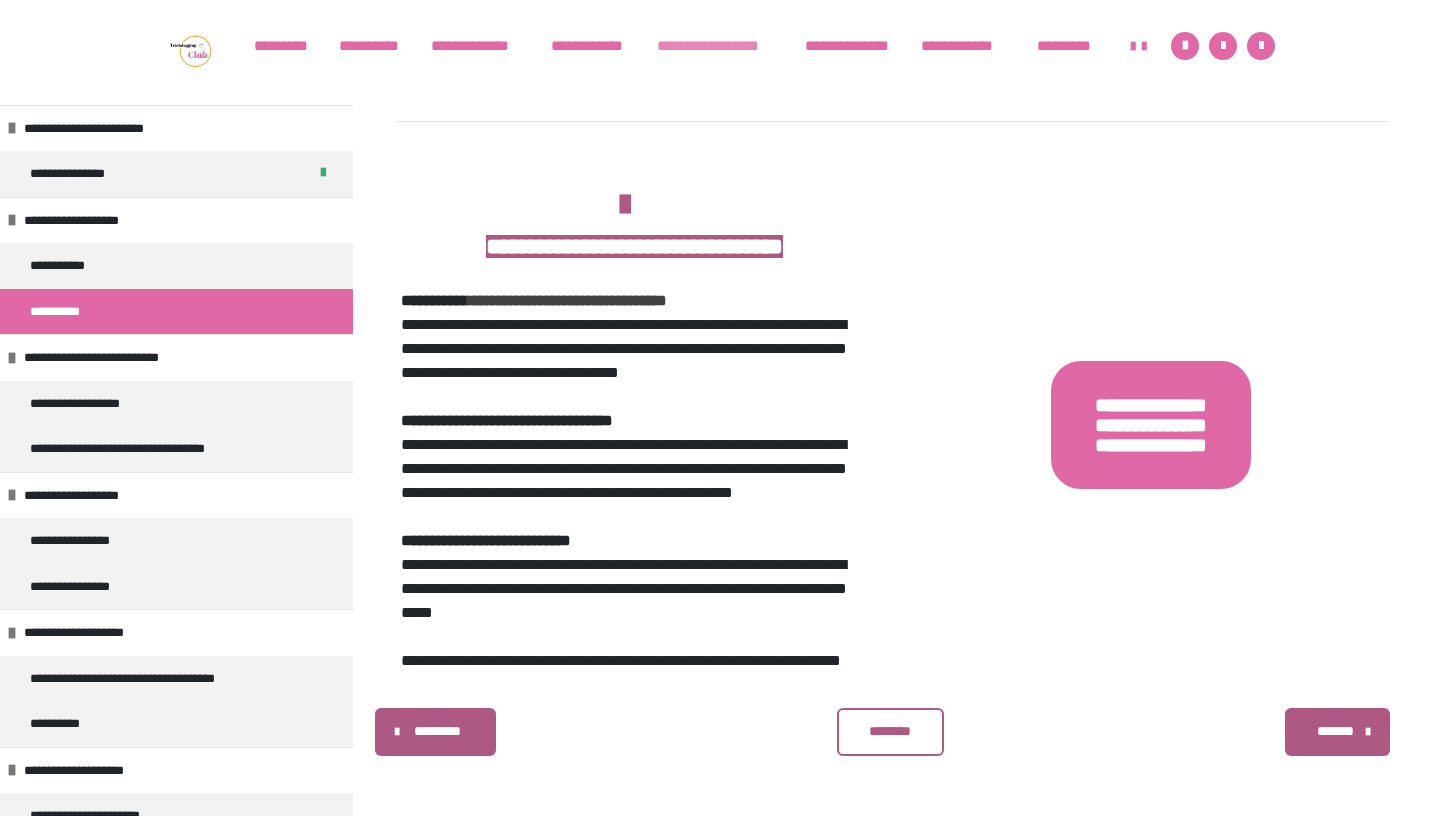 click on "**********" at bounding box center (721, 46) 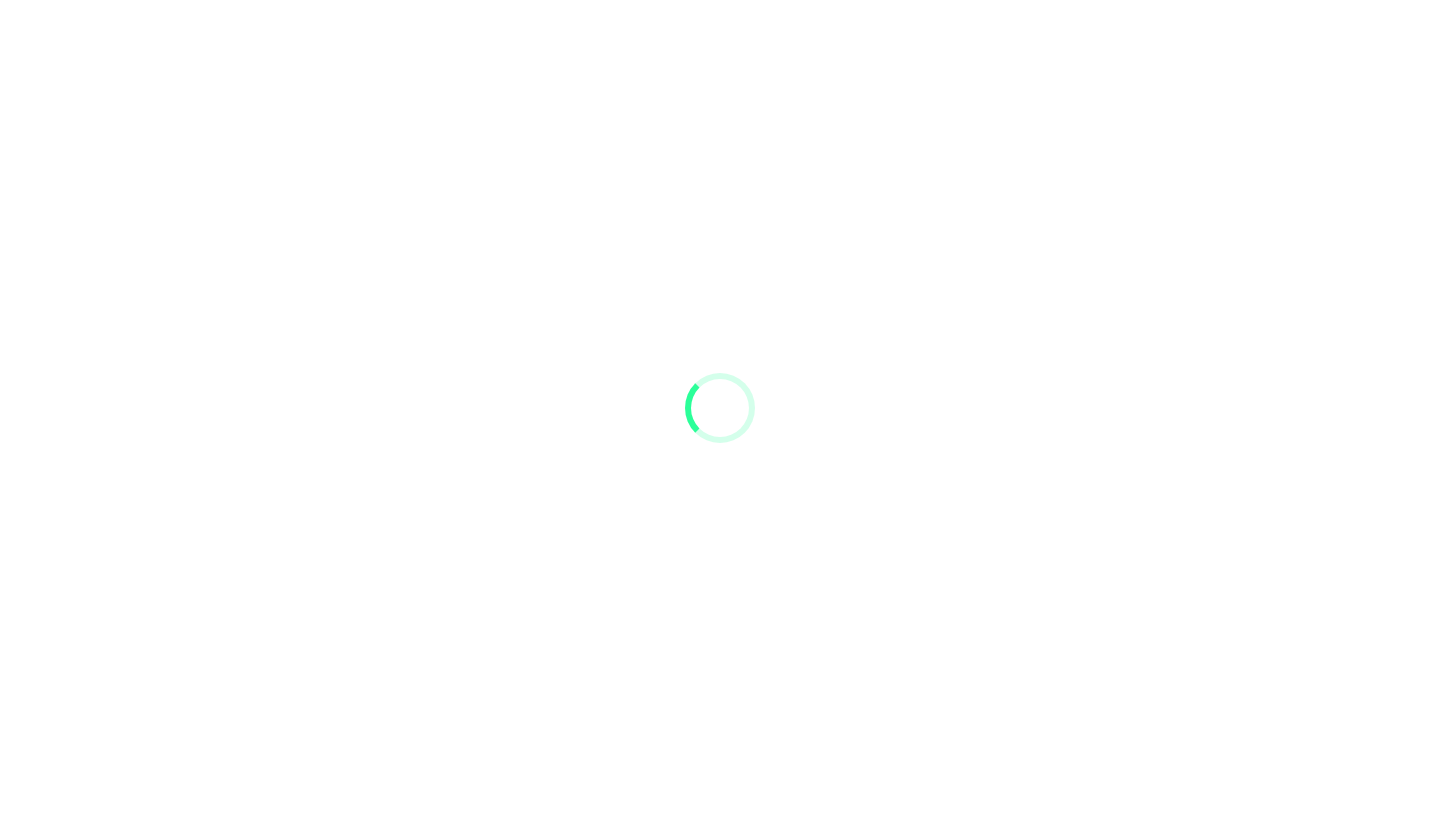 scroll, scrollTop: 0, scrollLeft: 0, axis: both 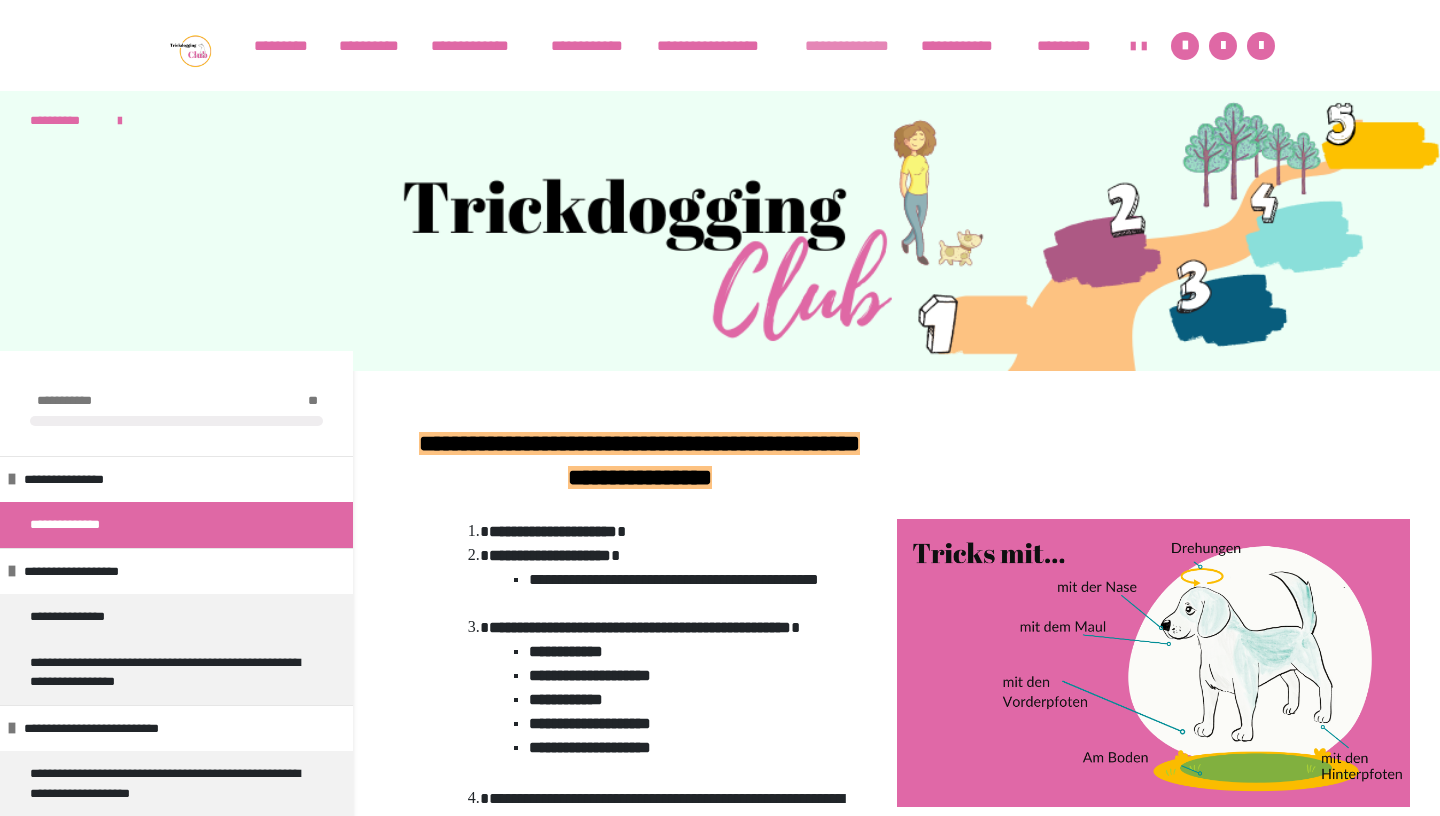 click on "**********" at bounding box center (853, 46) 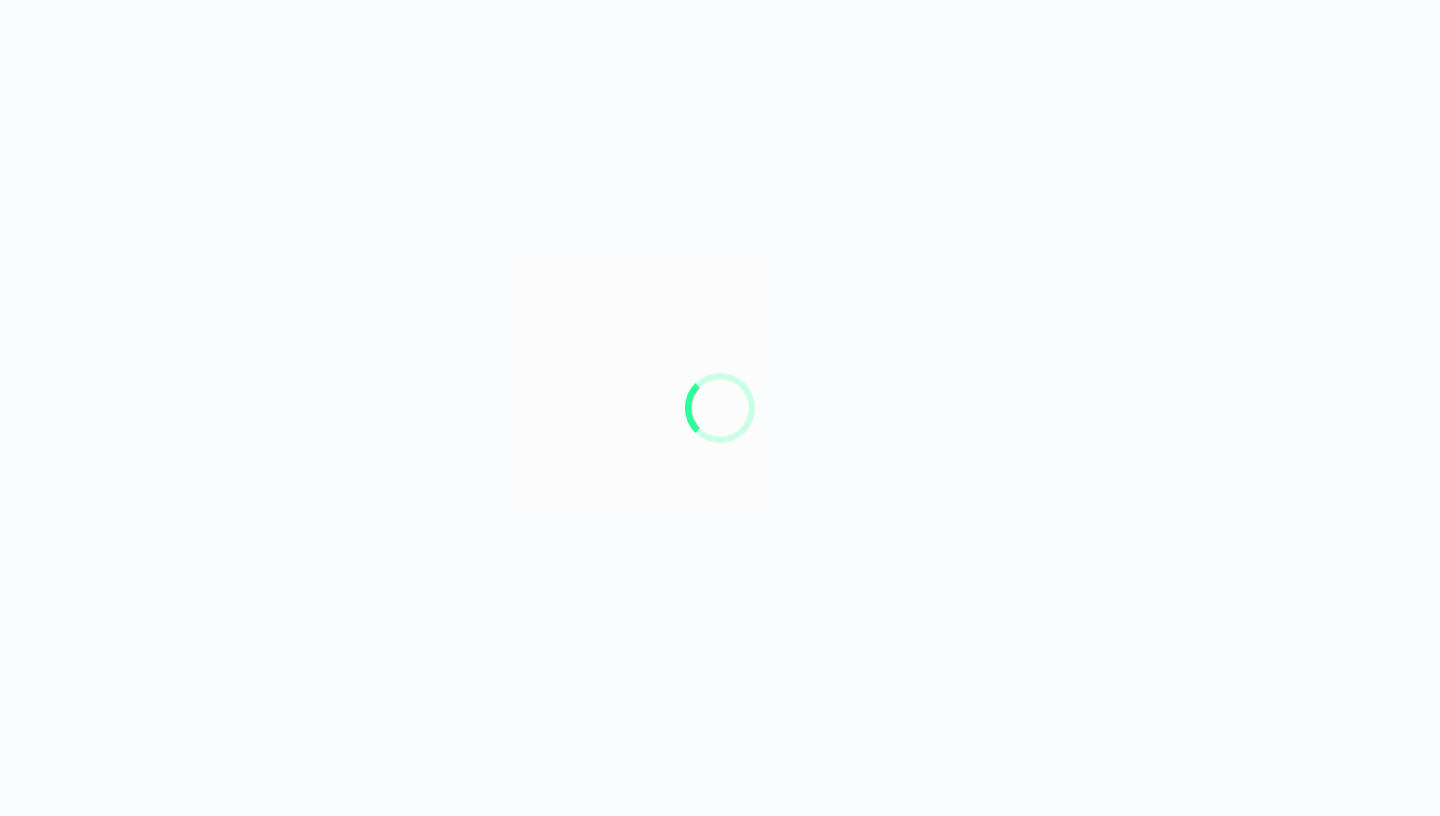 scroll, scrollTop: 0, scrollLeft: 0, axis: both 